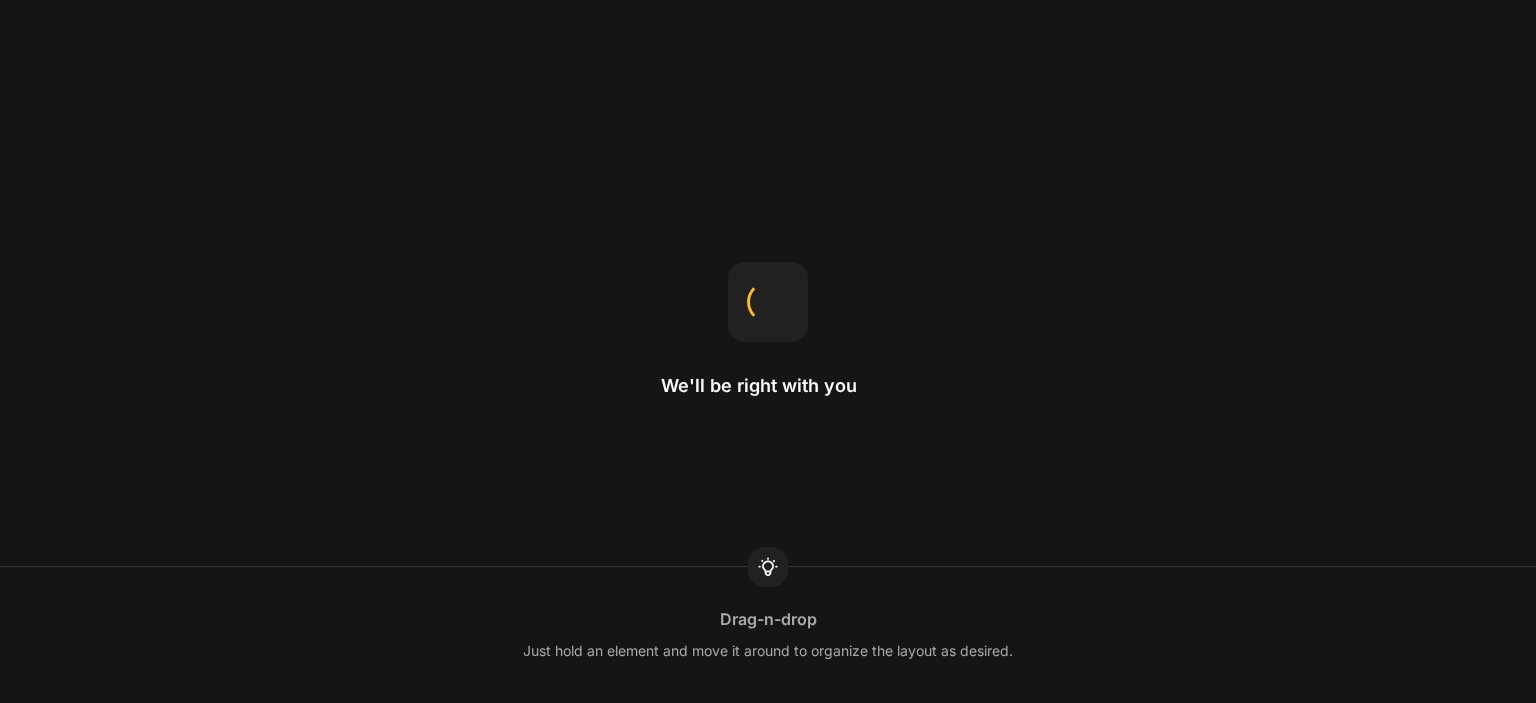 scroll, scrollTop: 0, scrollLeft: 0, axis: both 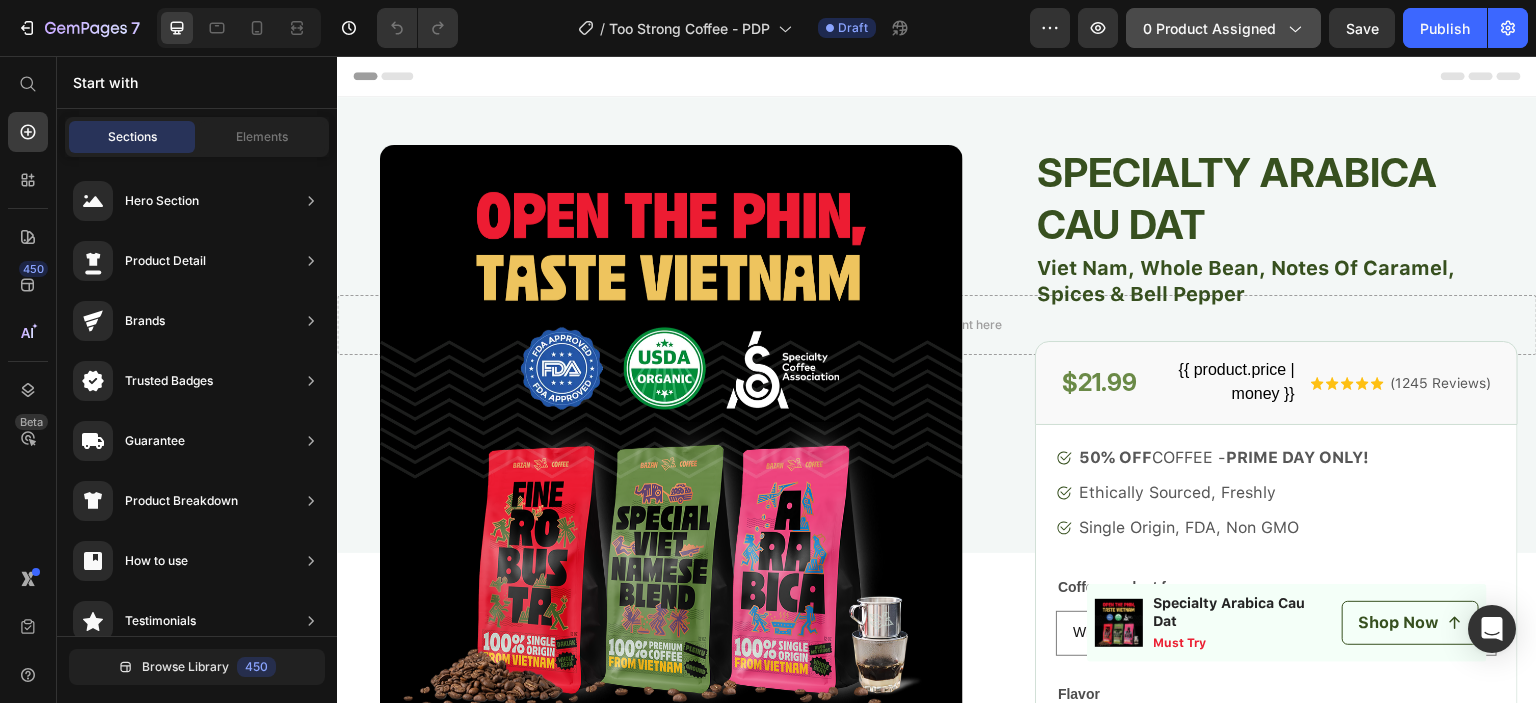click on "0 product assigned" at bounding box center [1223, 28] 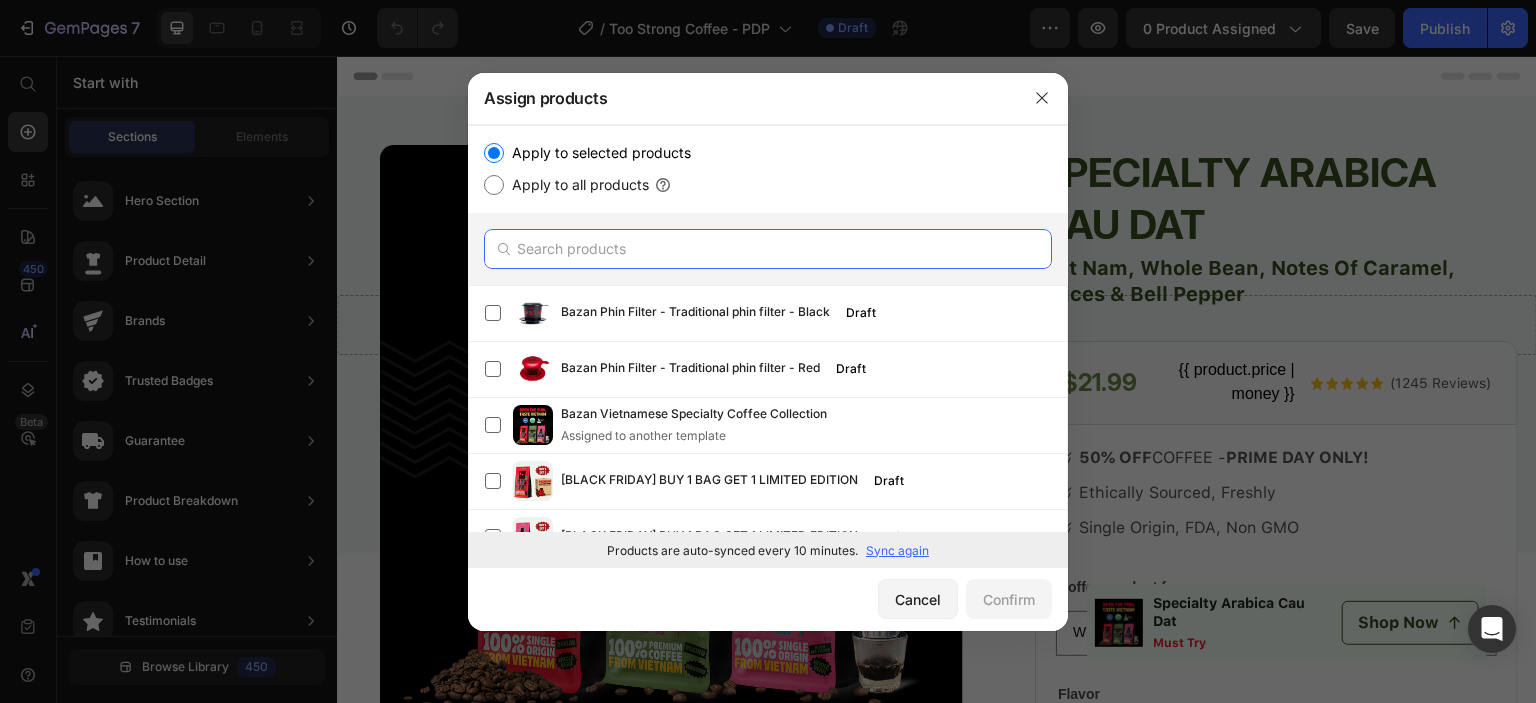 click at bounding box center [768, 249] 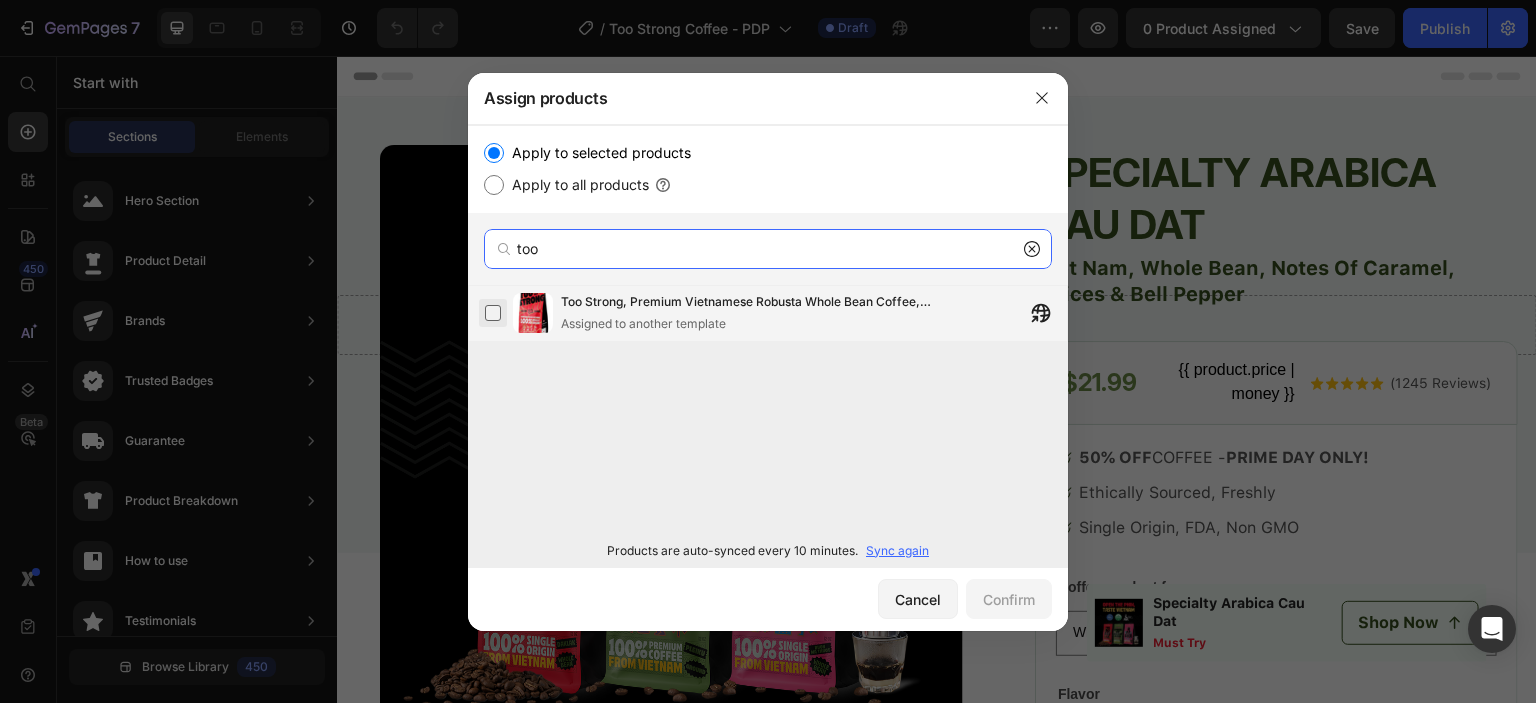type on "too" 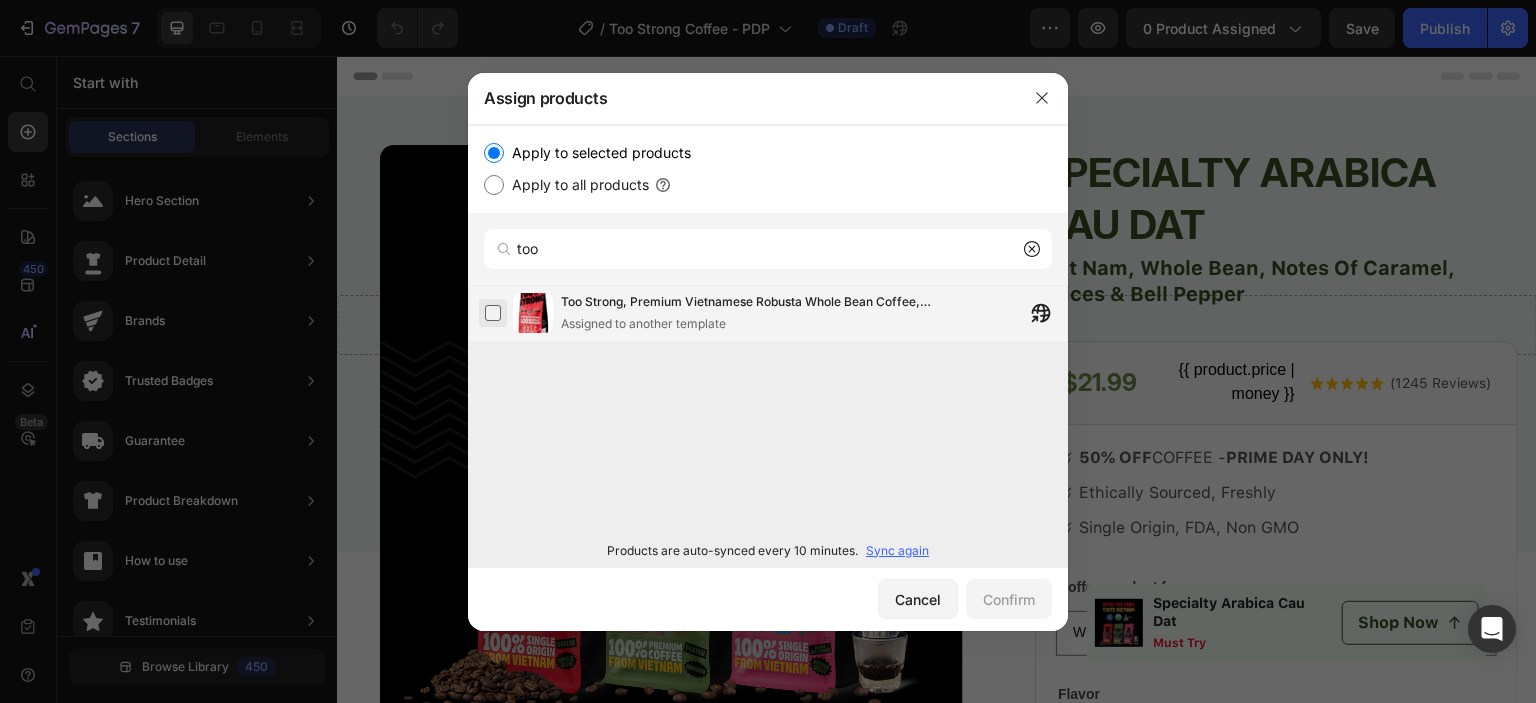 click at bounding box center [493, 313] 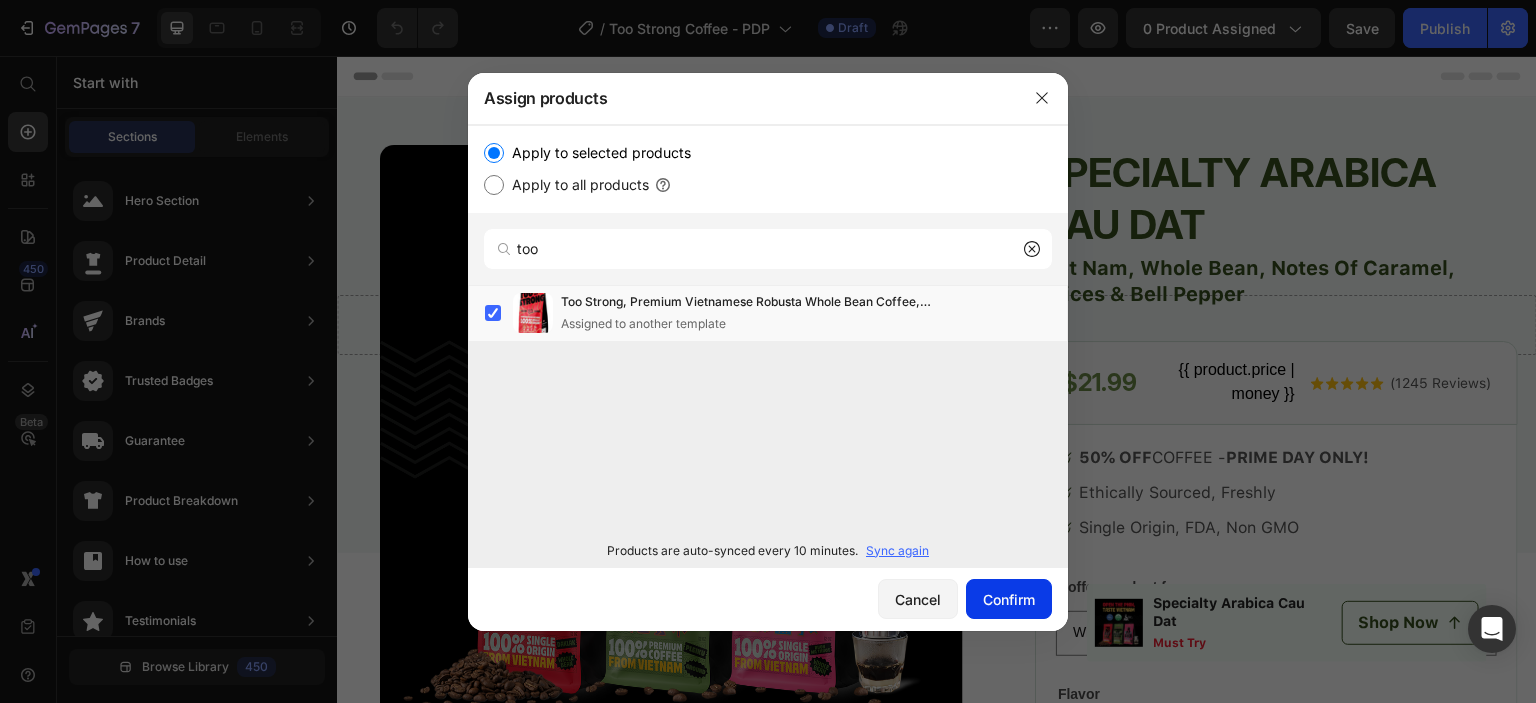 click on "Confirm" at bounding box center [1009, 599] 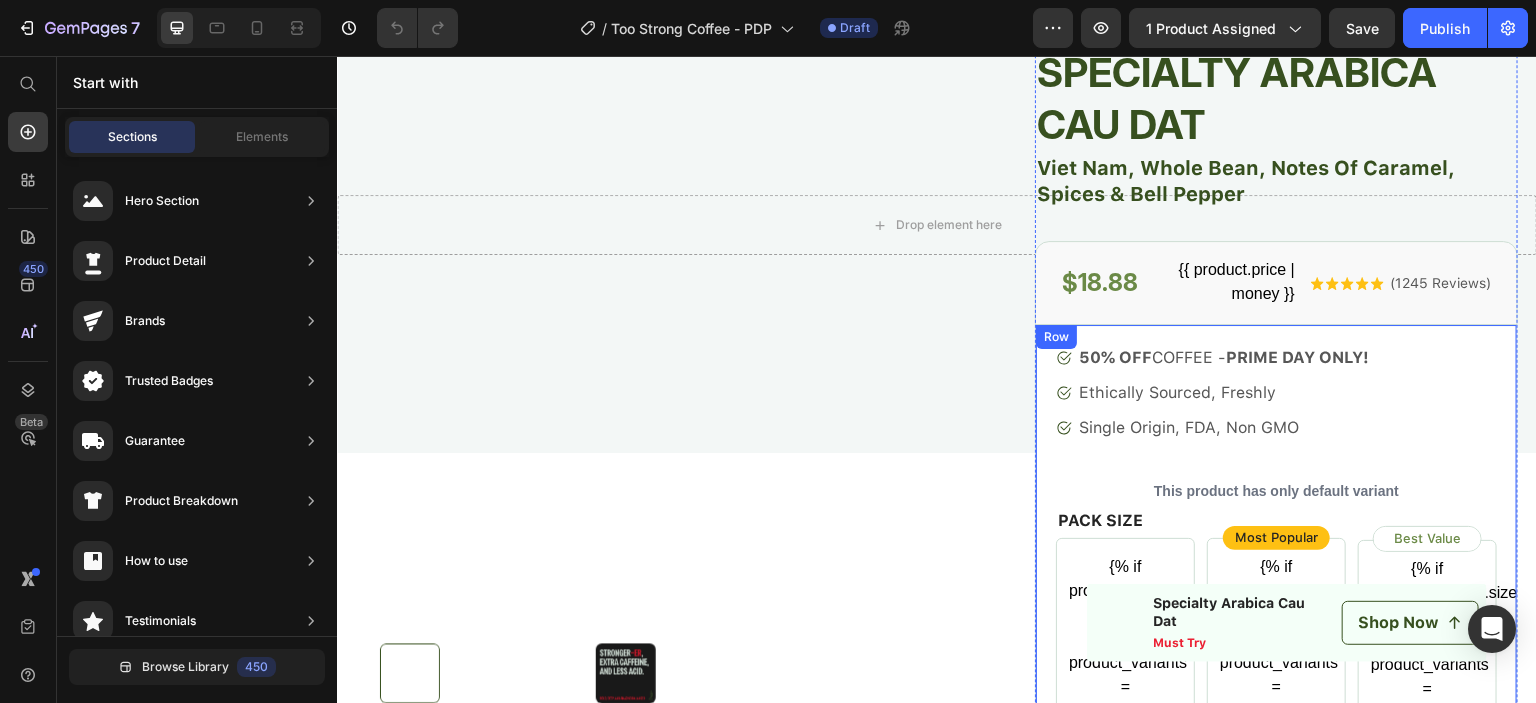 scroll, scrollTop: 0, scrollLeft: 0, axis: both 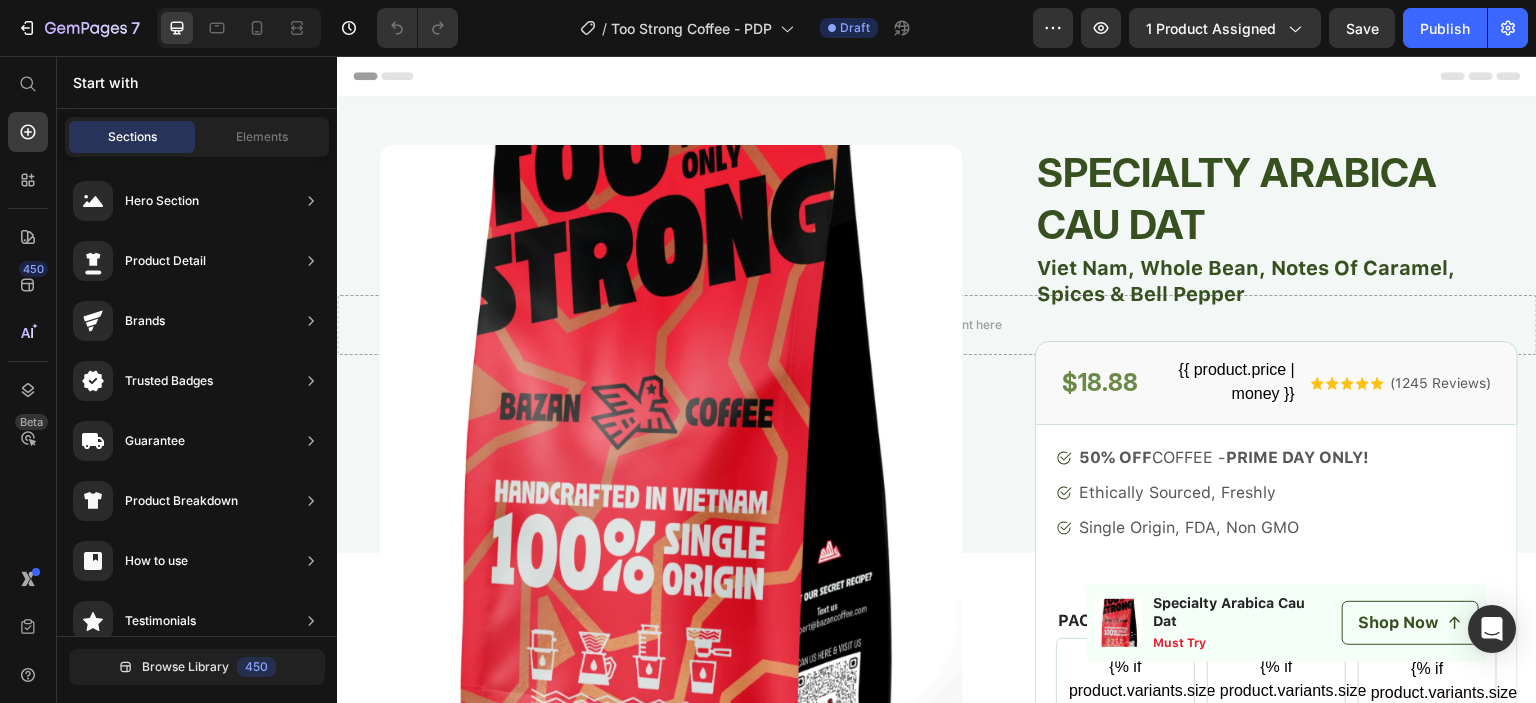 click on "Specialty Arabica Cau Dat" at bounding box center (1276, 199) 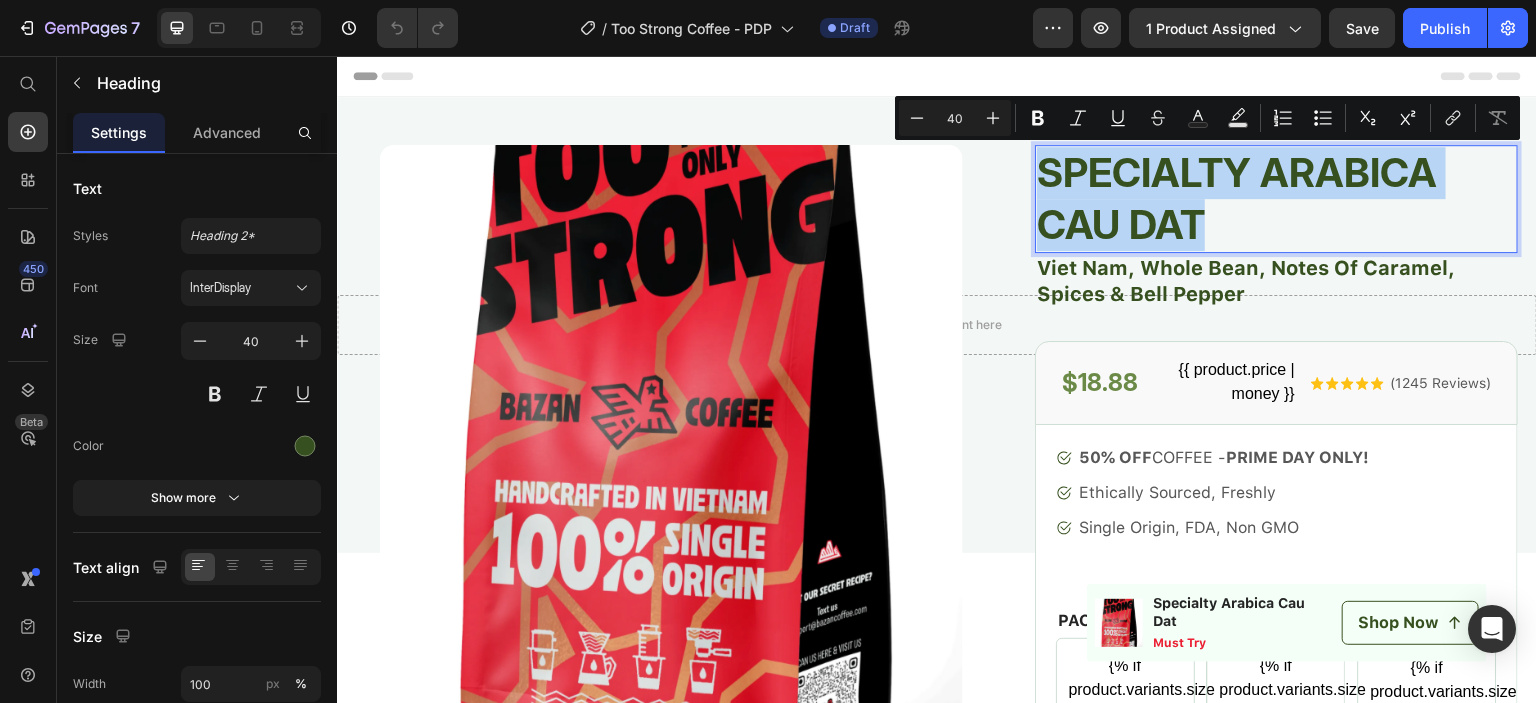 type on "11" 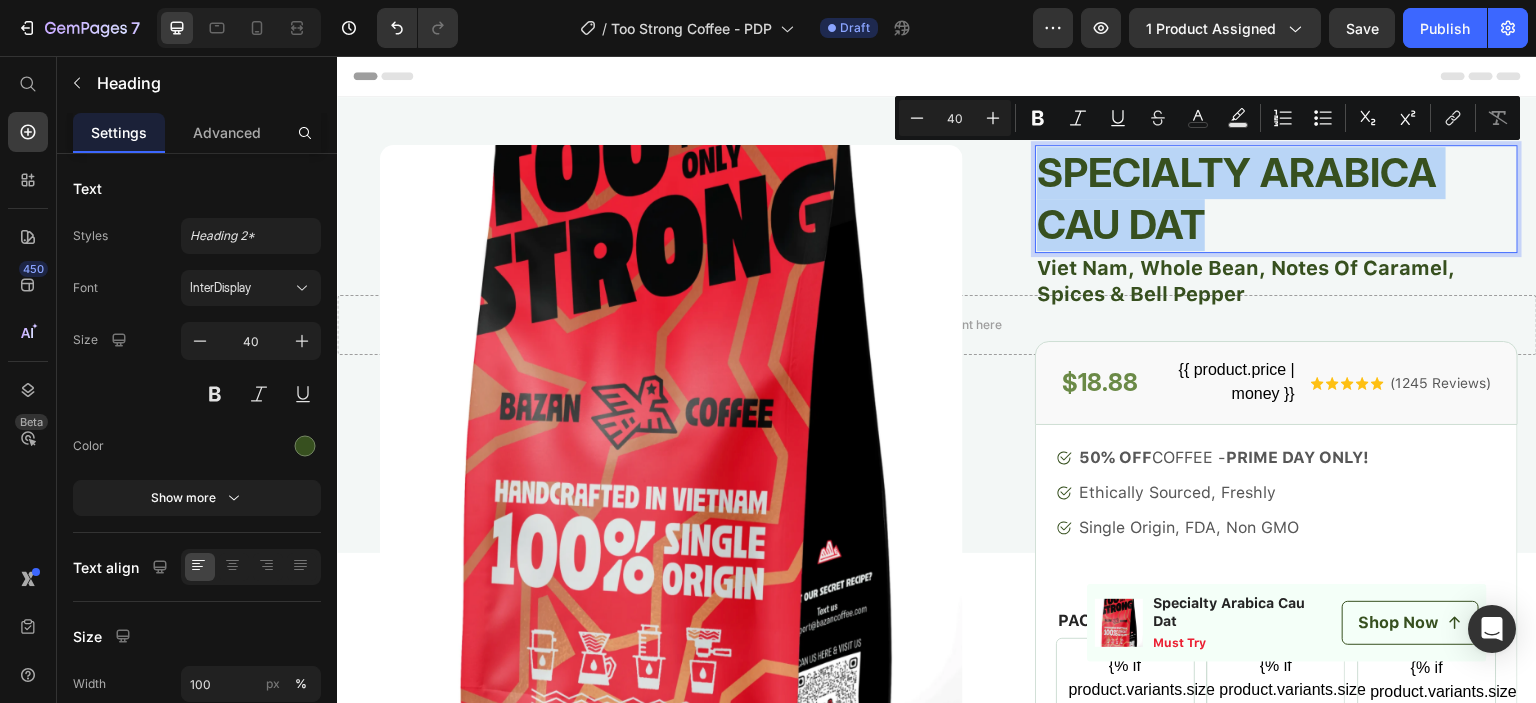 click on "Specialty Arabica Cau Dat" at bounding box center (1276, 199) 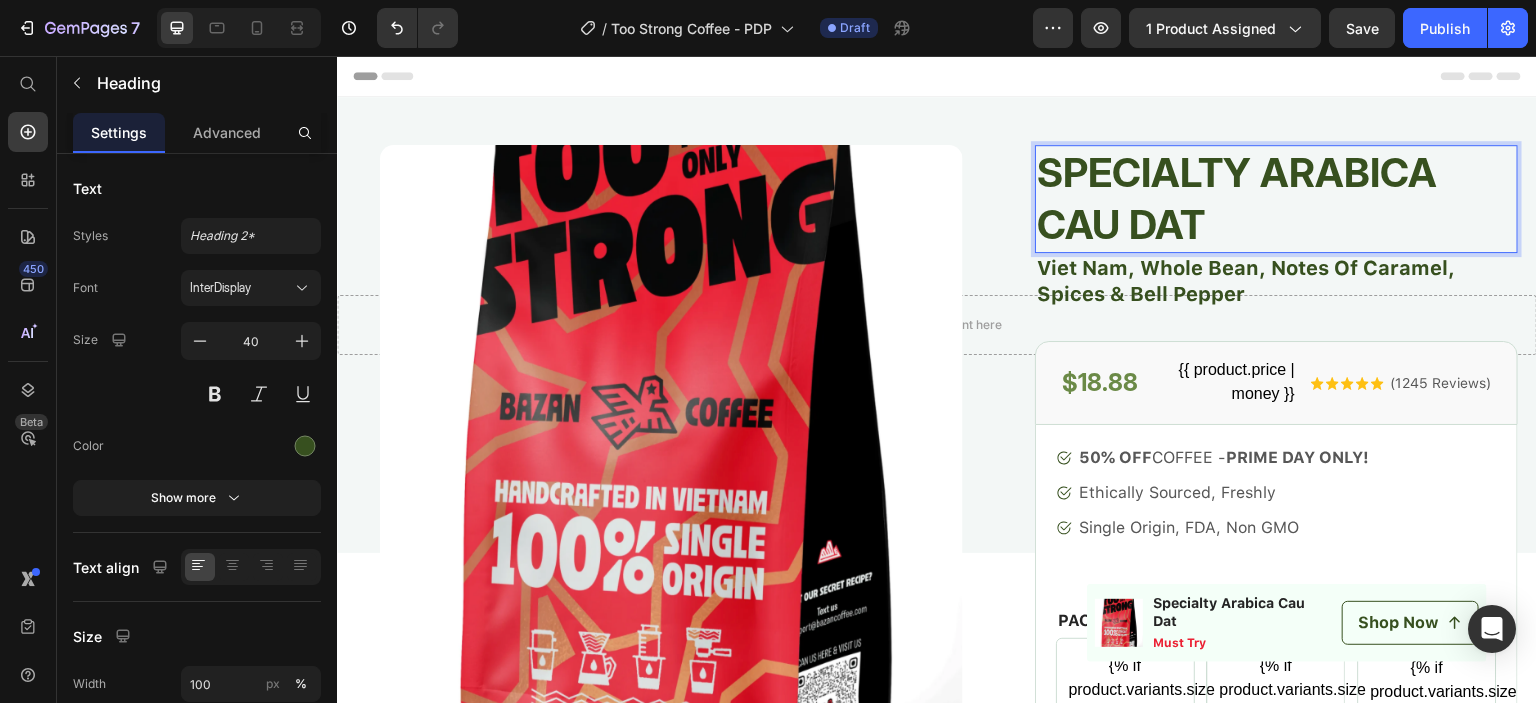 click on "Specialty Arabica Cau Dat" at bounding box center [1276, 199] 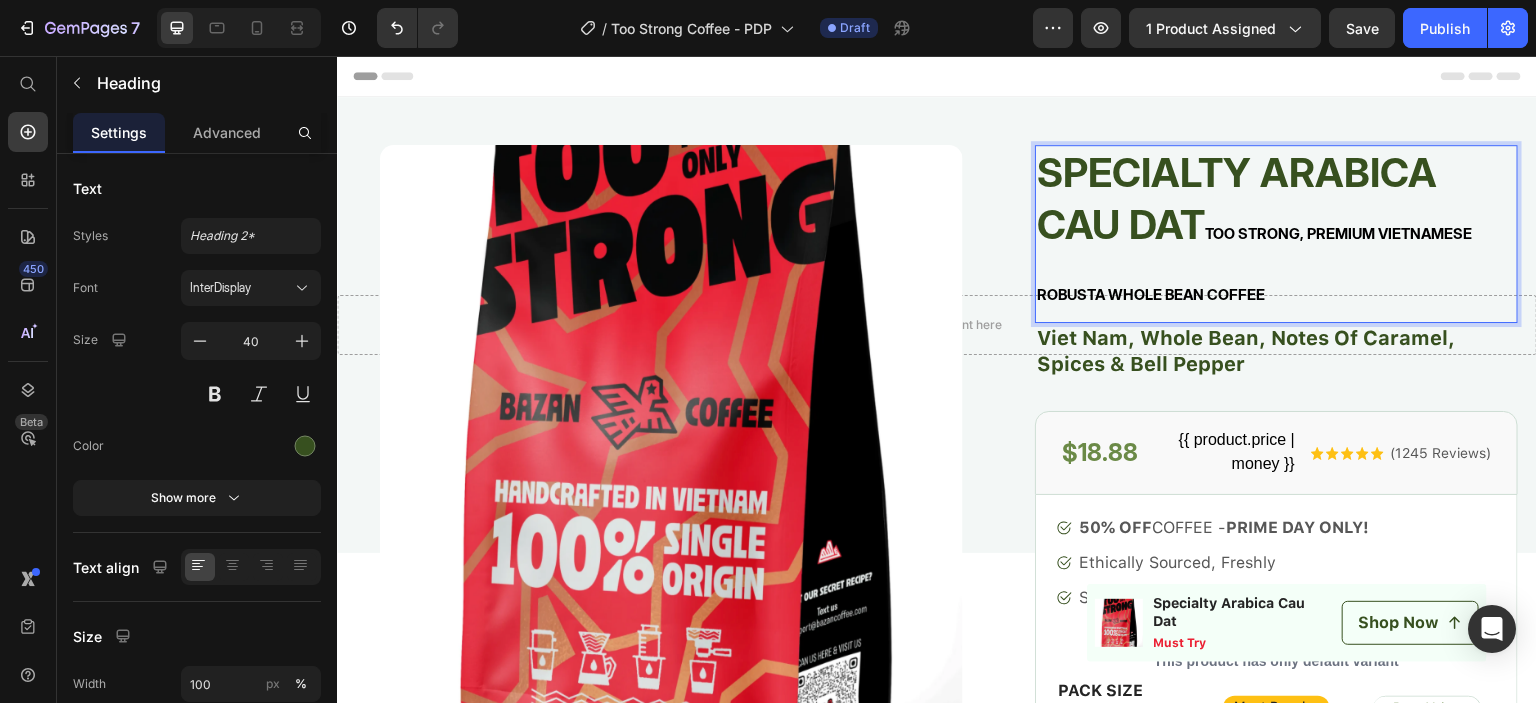 click on "Too Strong, Premium Vietnamese Robusta Whole Bean Coffee" at bounding box center (1254, 264) 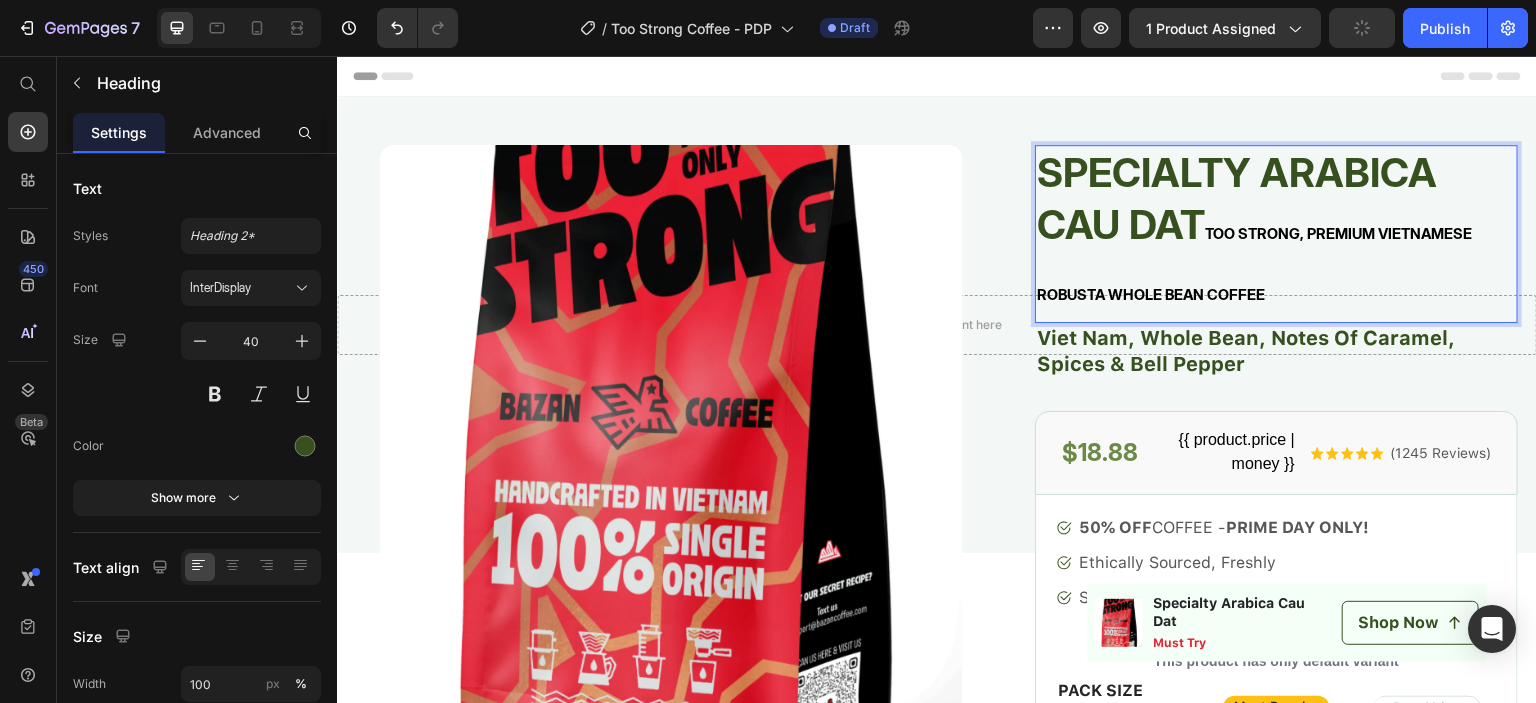 click on "Specialty Arabica Cau Dat Too Strong, Premium Vietnamese Robusta Whole Bean Coffee" at bounding box center (1276, 234) 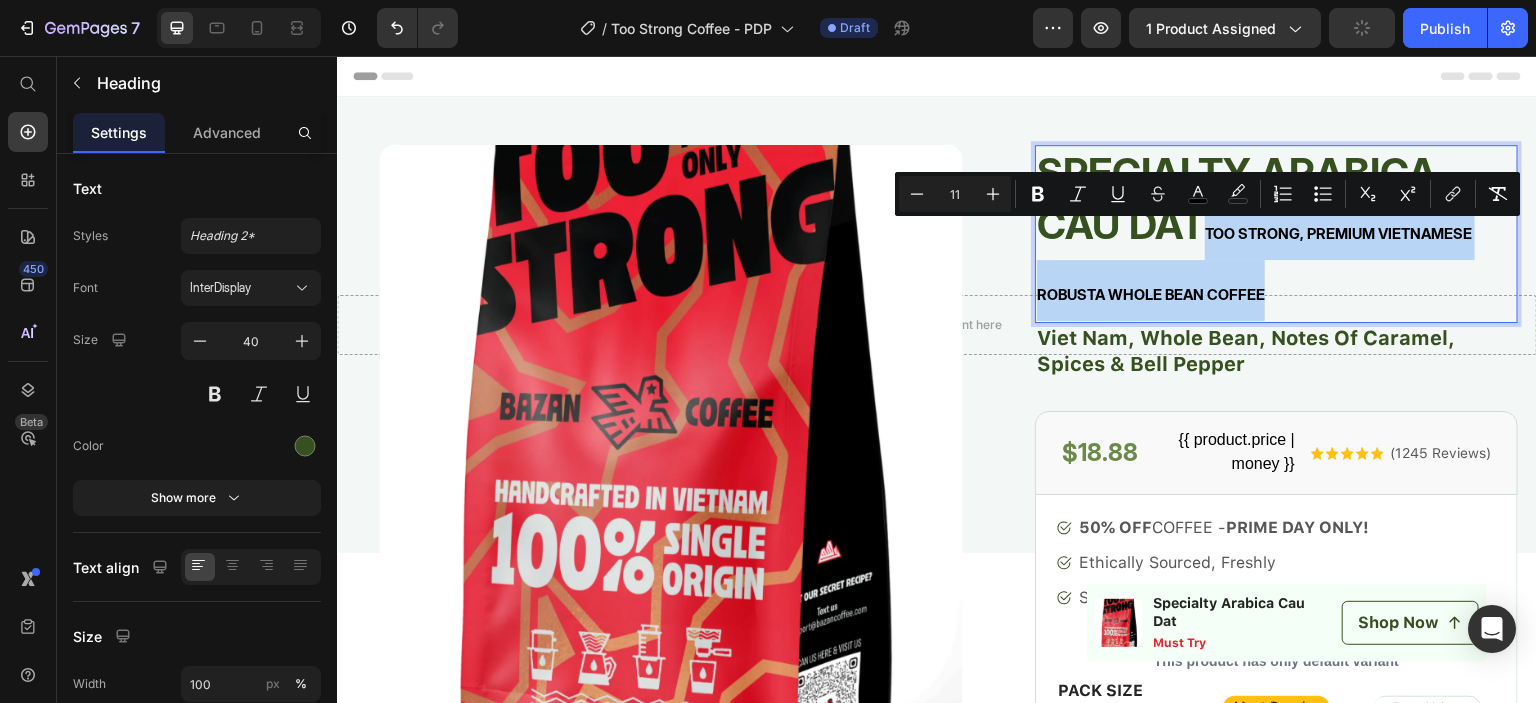 drag, startPoint x: 1270, startPoint y: 299, endPoint x: 1192, endPoint y: 231, distance: 103.47947 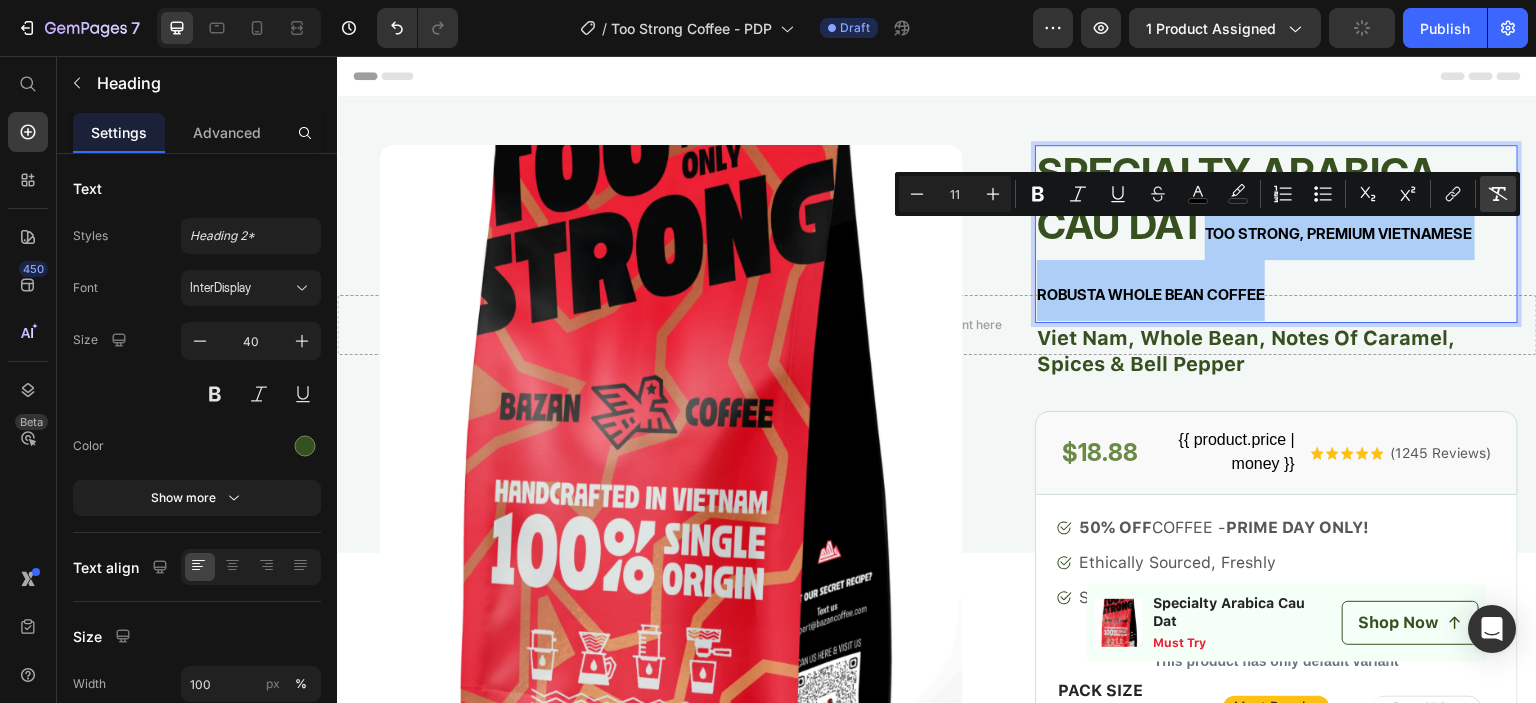 click on "Remove Format" at bounding box center (1498, 194) 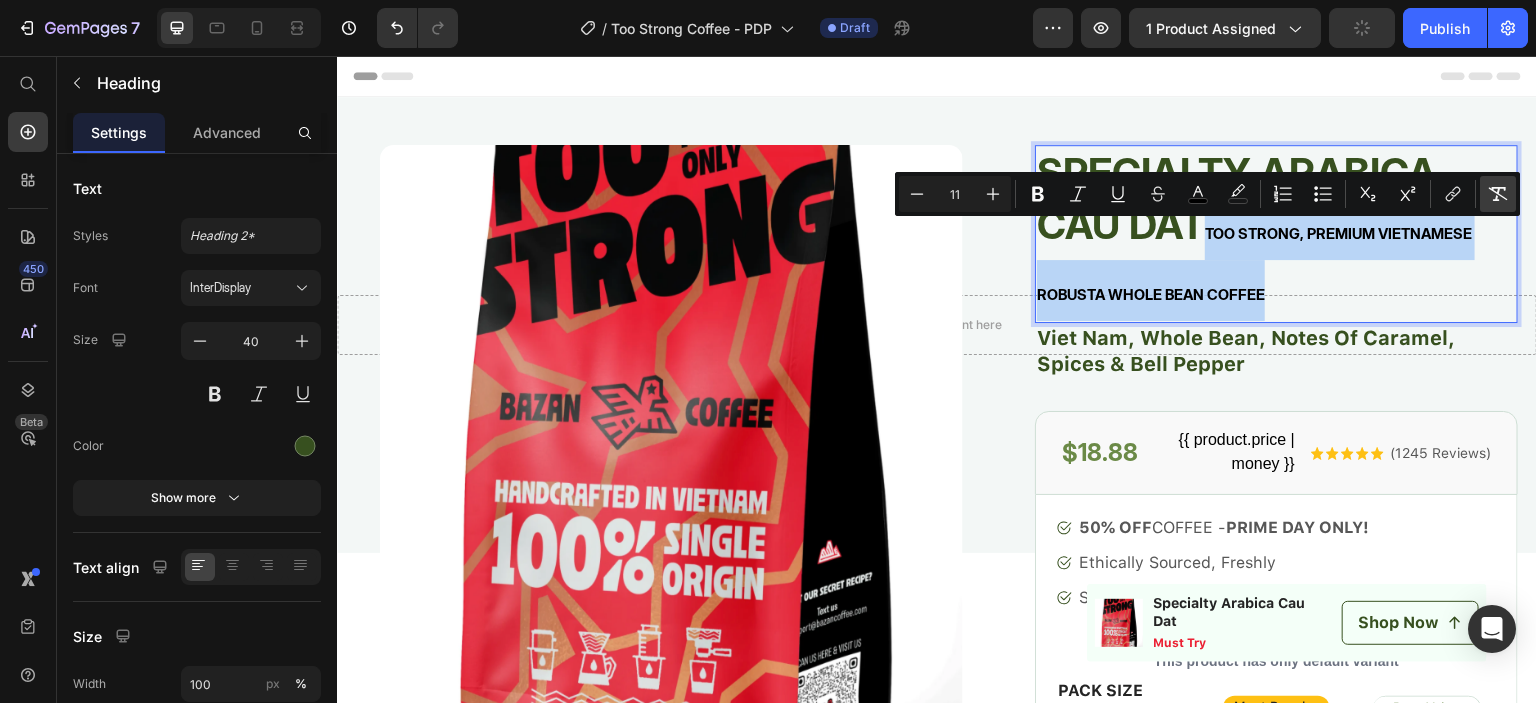 type on "40" 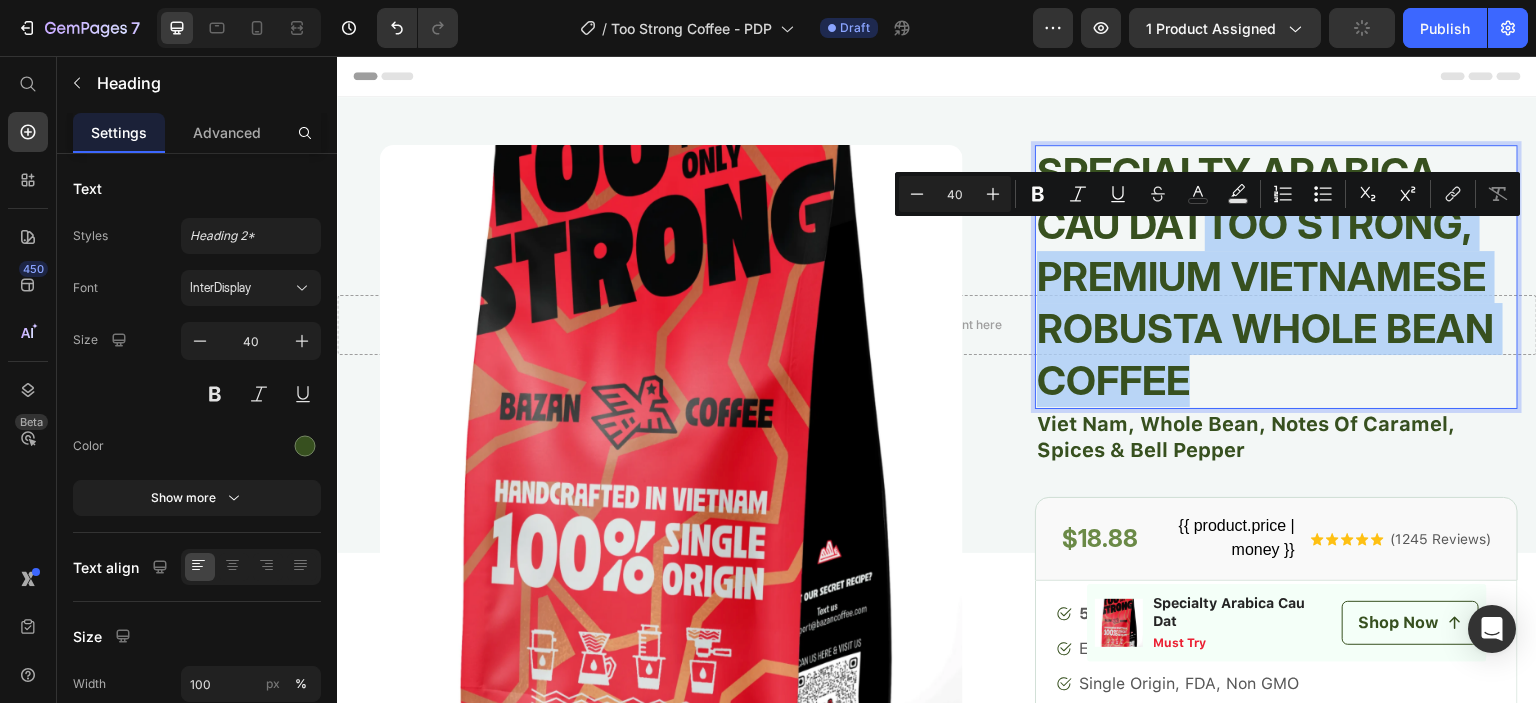 click on "Specialty Arabica Cau DatToo Strong, Premium Vietnamese Robusta Whole Bean Coffee" at bounding box center (1276, 277) 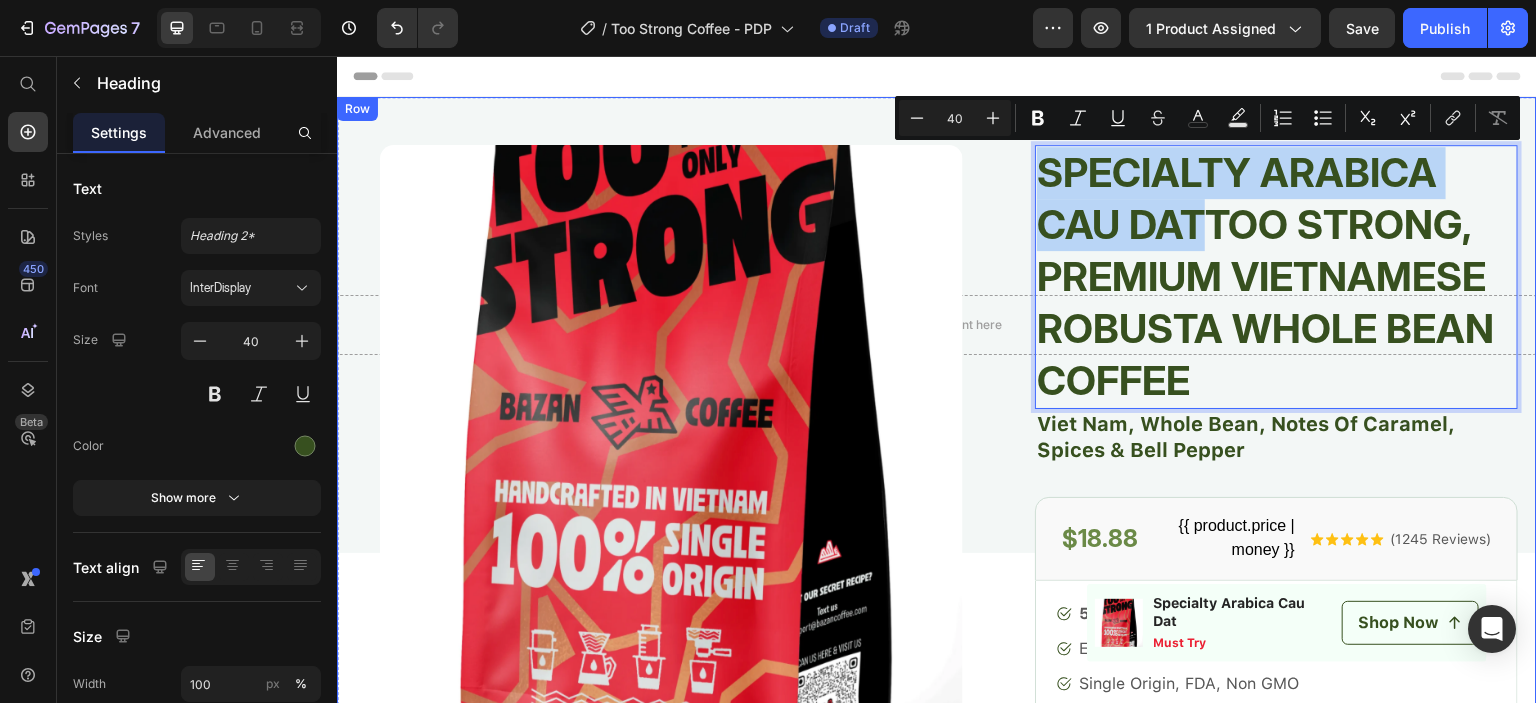 drag, startPoint x: 1195, startPoint y: 233, endPoint x: 985, endPoint y: 151, distance: 225.44179 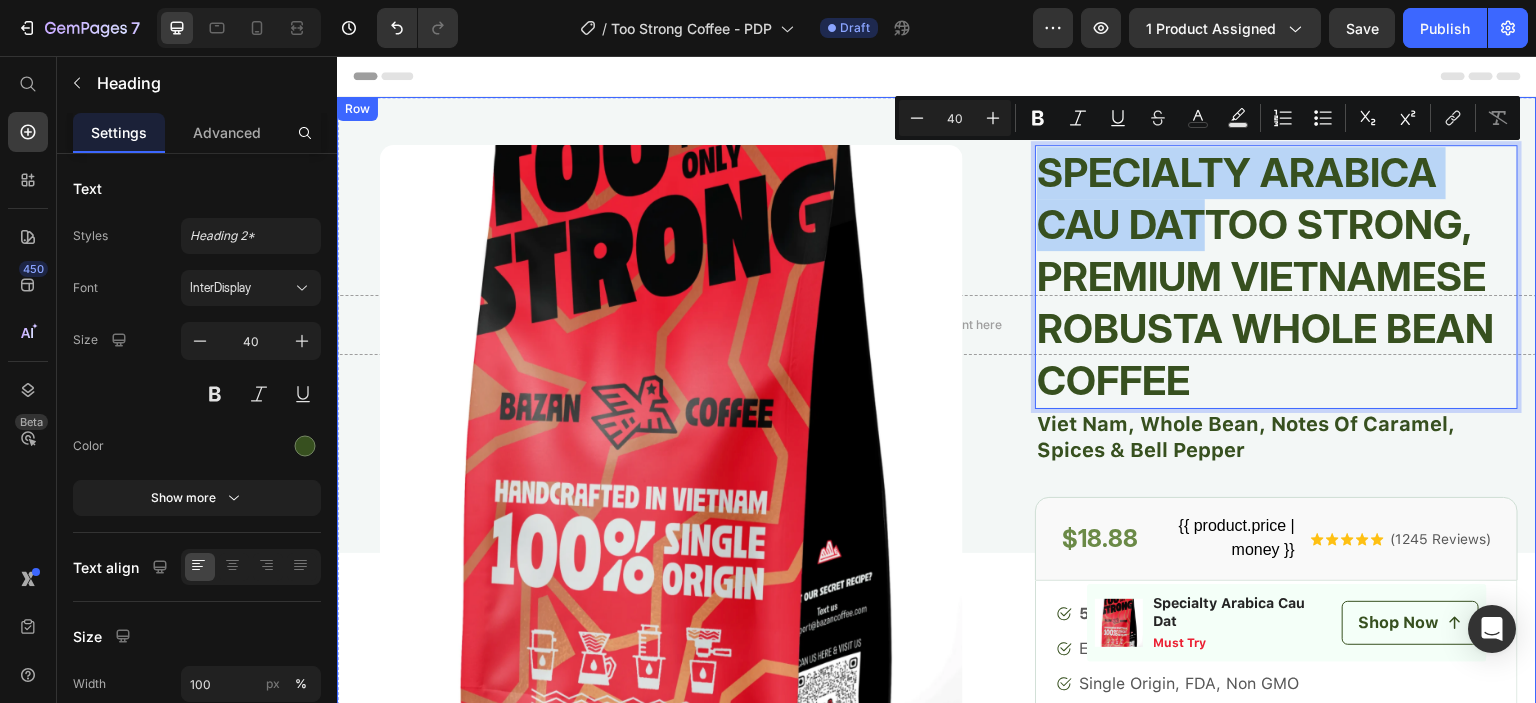 click on "Product Images Row Product LEARN MORE ABOUT EARLY EDITION Text Block Video Our ancestors taught us: “Protect the land, so our children can see its beauty.” We believe that being kind to each coffee bean we produce is a way of being kind to ourselves and to everyone around us.  Text Block
OUR PROCESS
Ask a question Accordion Row Specialty Arabica Cau DatToo Strong, Premium Vietnamese Robusta Whole Bean Coffee Heading   0 Viet Nam, Whole bean, Notes of Caramel, Spices & Bell pepper Text Block $18.88 Product Price {{ product.price | money }} Product compare price Row
Icon
Icon
Icon
Icon
Icon Icon List ([REDACTED] Reviews) Text Block Row Row
50% OFF  COFFEE -  PRIME DAY ONLY!
Ethically Sourced, Freshly
Single Origin, FDA, Non GMO Item List This product has only default variant Product Variants & Swatches PACK SIZE Text Block {% if product.variants.size > 1 %}
{% assign product_variants = product.variants %}
{% endif %} Product variant Image" at bounding box center [937, 1687] 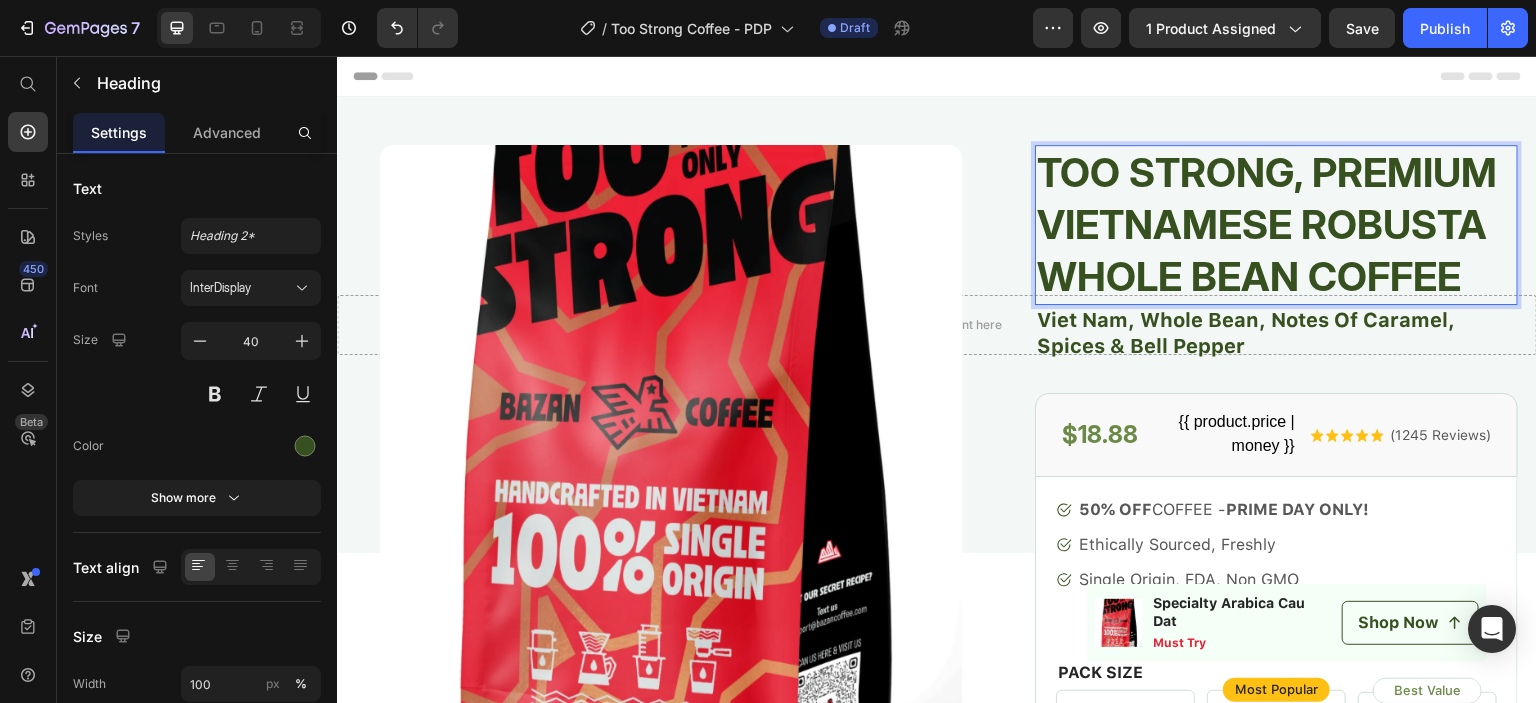 click on "Too Strong, Premium Vietnamese Robusta Whole Bean Coffee" at bounding box center [1276, 225] 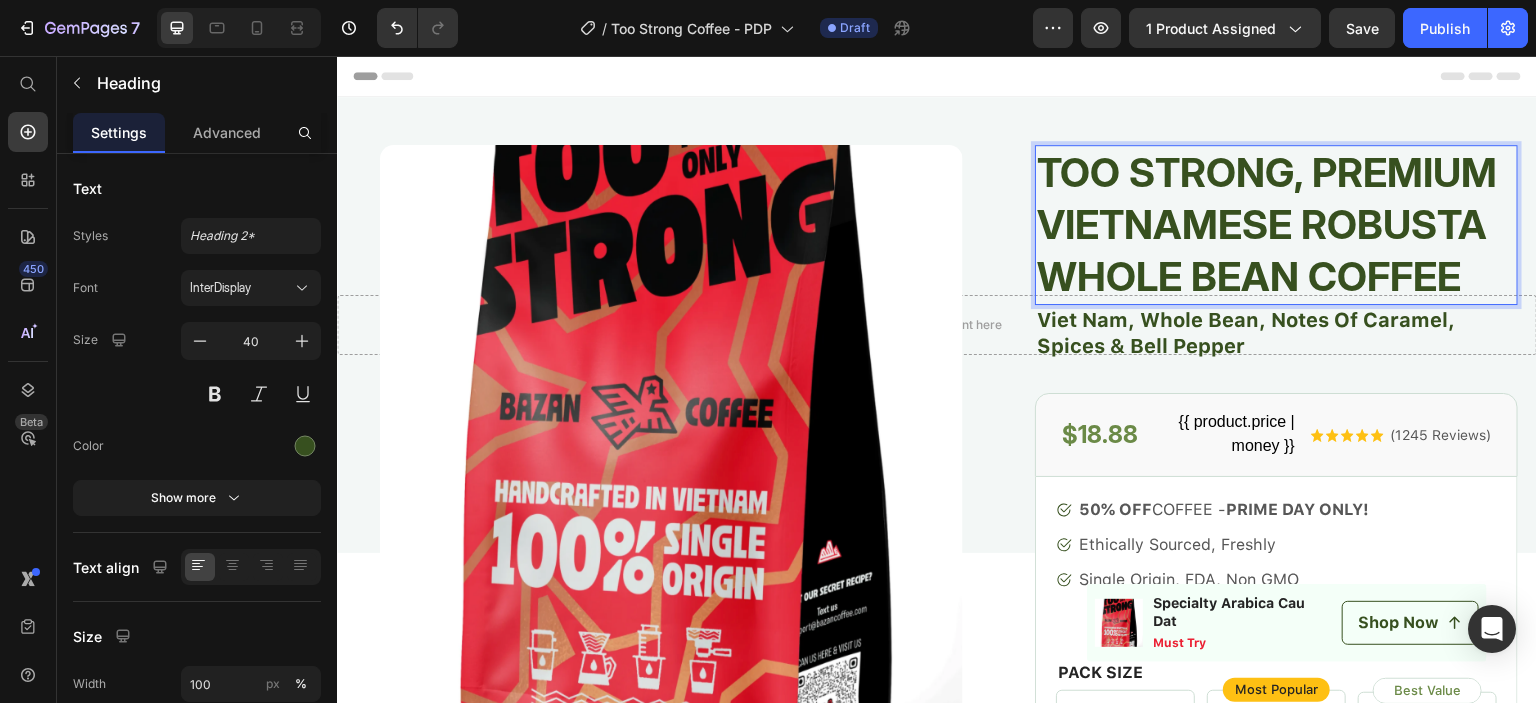 click on "Too Strong, Premium Vietnamese Robusta Whole Bean Coffee" at bounding box center (1276, 225) 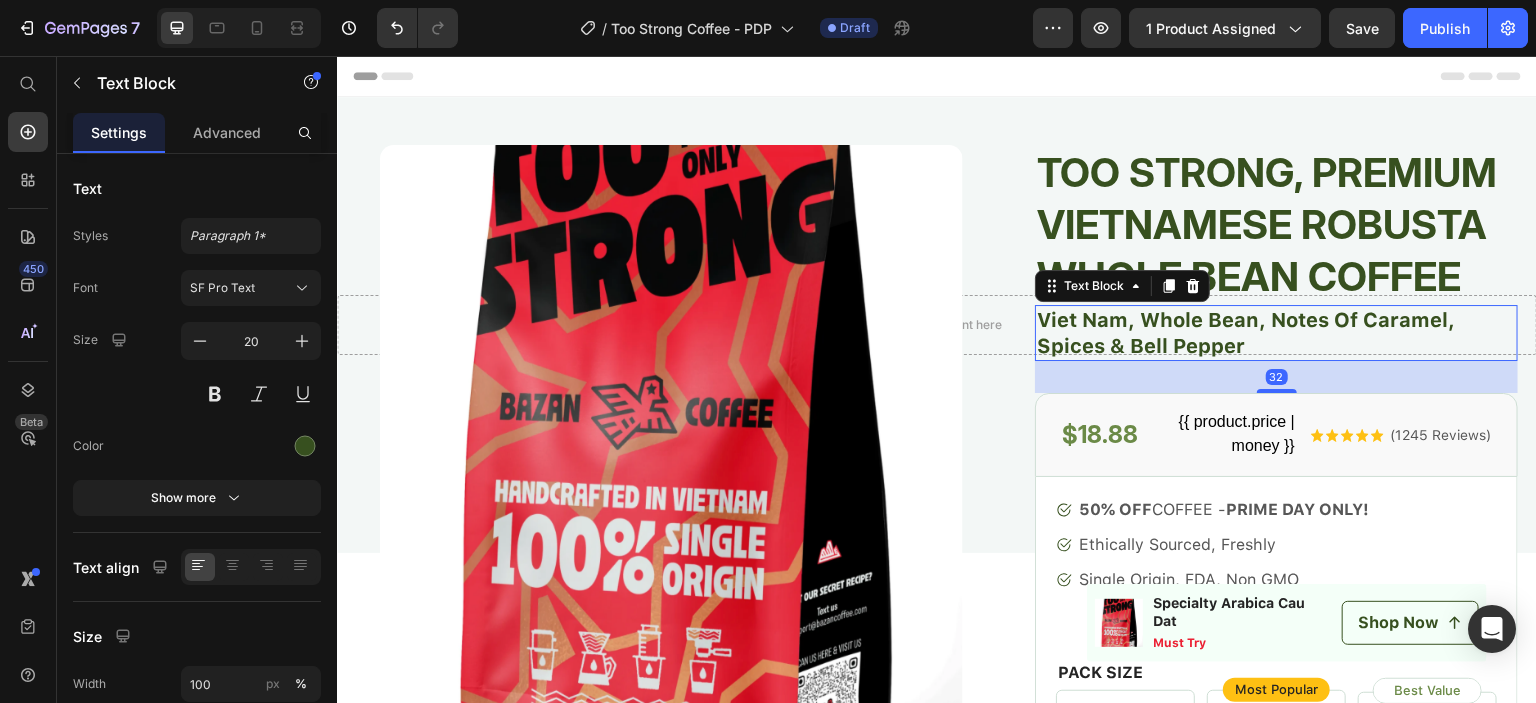 click on "Too Strong, Premium Vietnamese Robusta Whole Bean Coffee" at bounding box center (1276, 225) 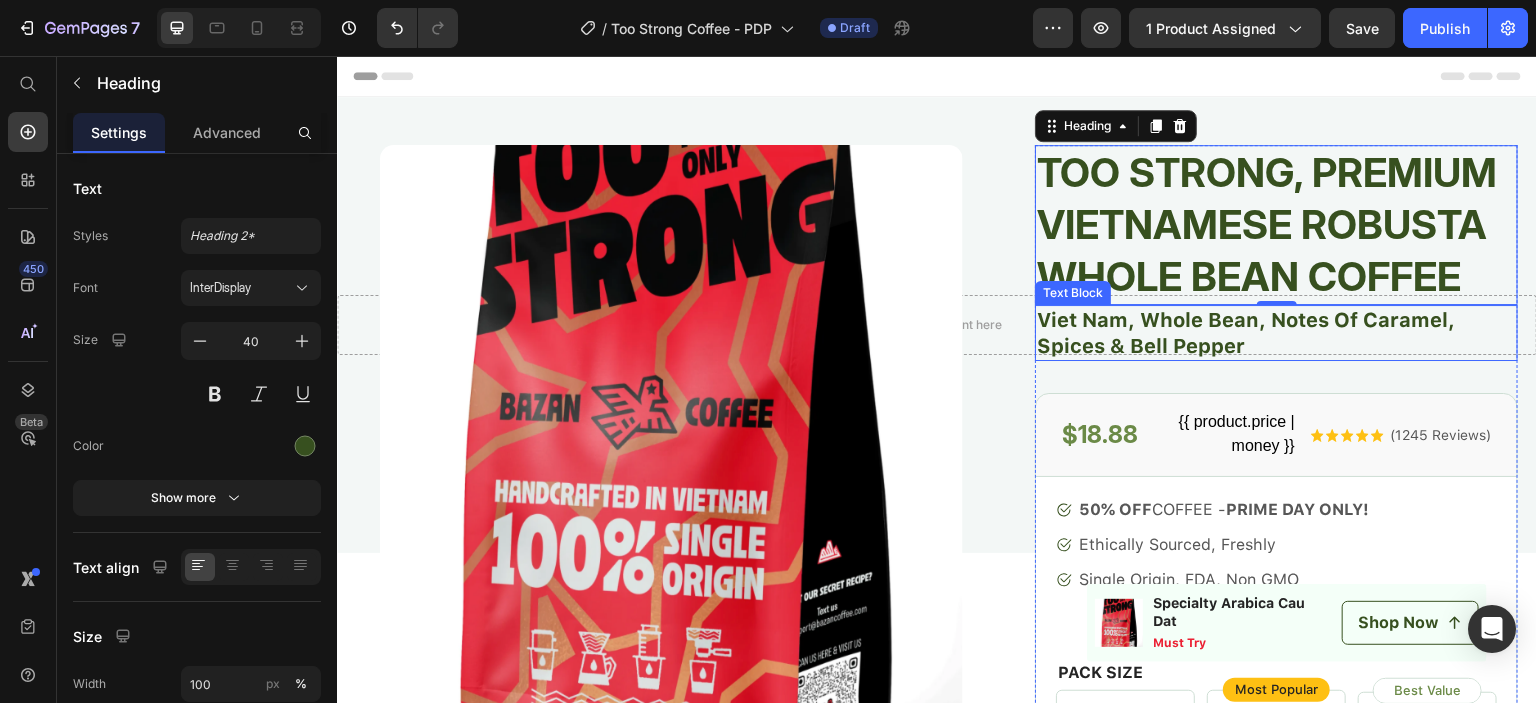 click on "Viet Nam, Whole bean, Notes of Caramel, Spices & Bell pepper" at bounding box center (1276, 333) 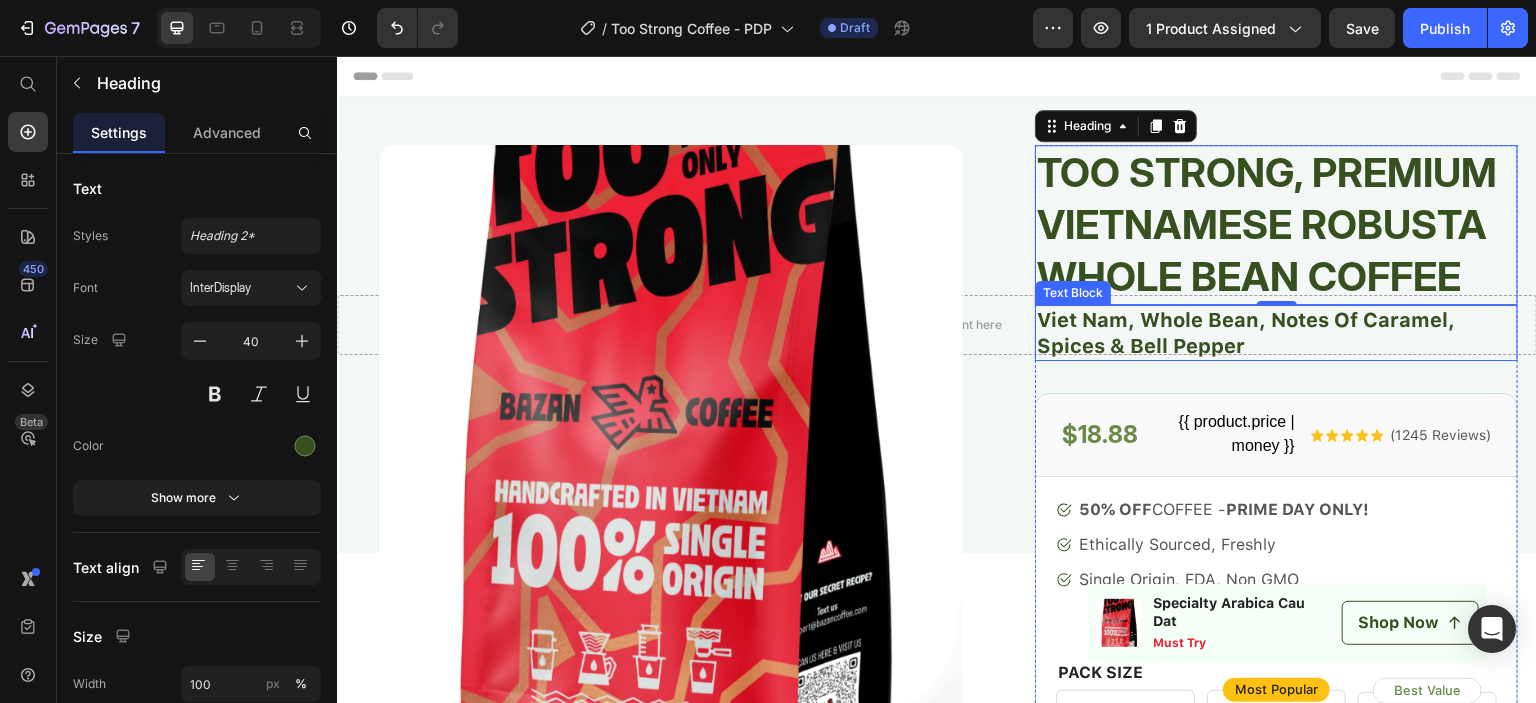 click on "Viet Nam, Whole bean, Notes of Caramel, Spices & Bell pepper" at bounding box center (1276, 333) 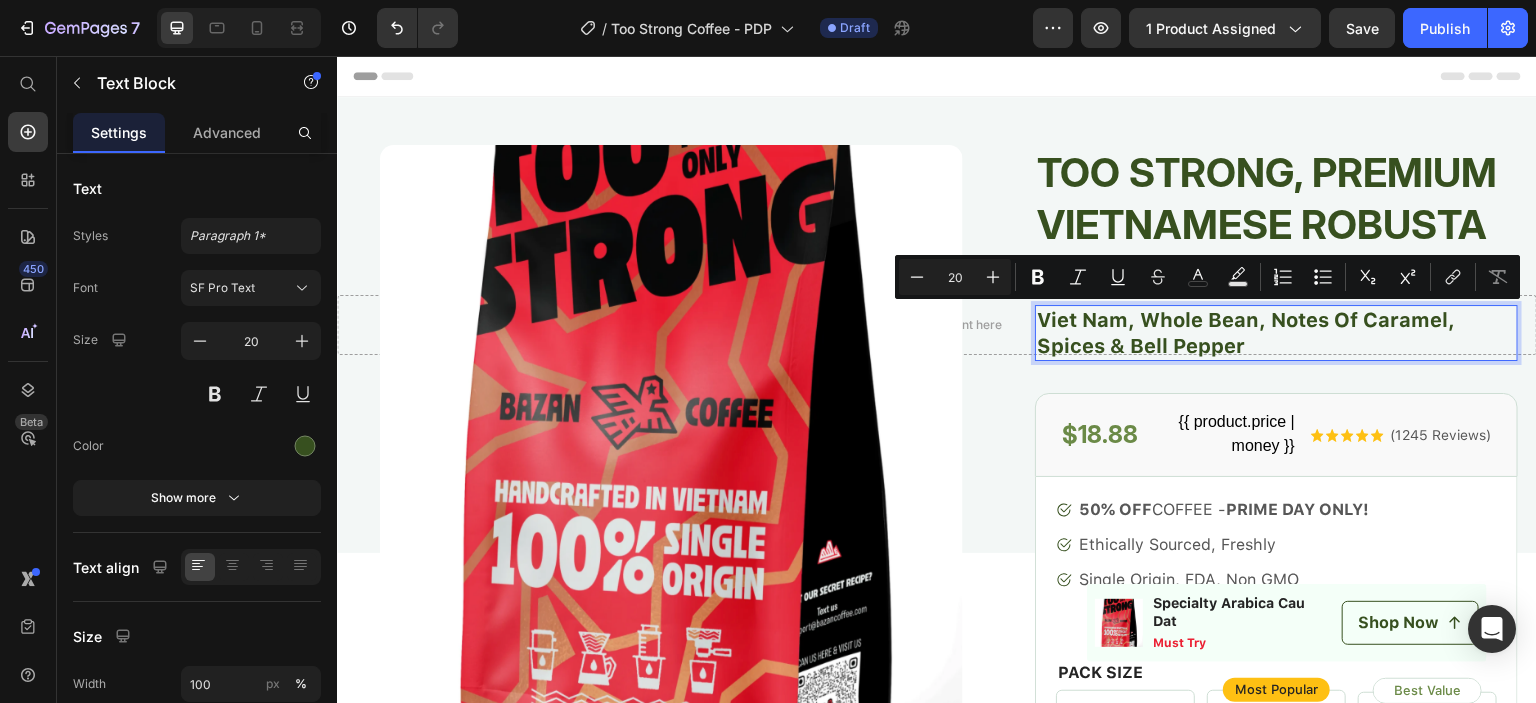type on "11" 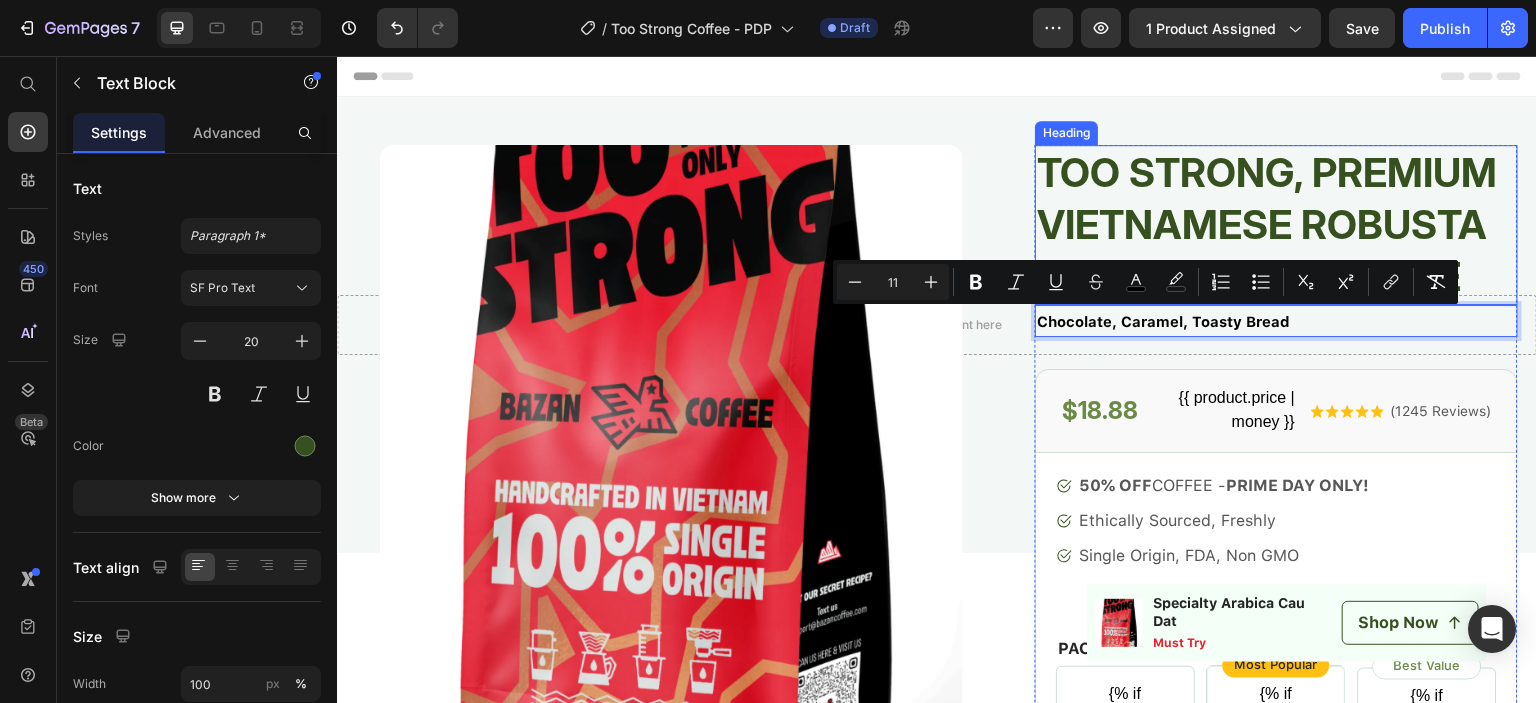 click on "Too Strong, Premium Vietnamese Robusta Whole Bean Coffee" at bounding box center (1276, 225) 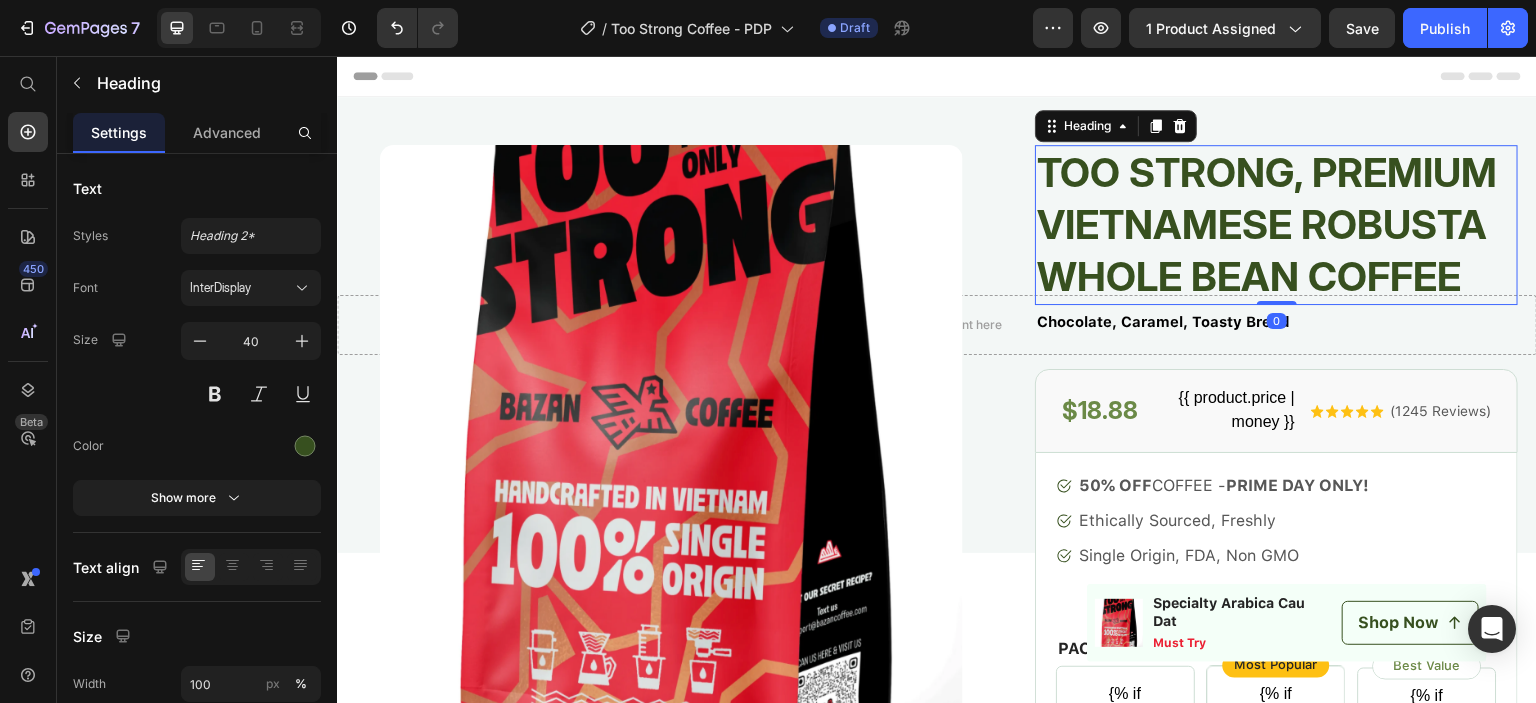click on "Chocolate, Caramel, Toasty Bread" at bounding box center (1276, 321) 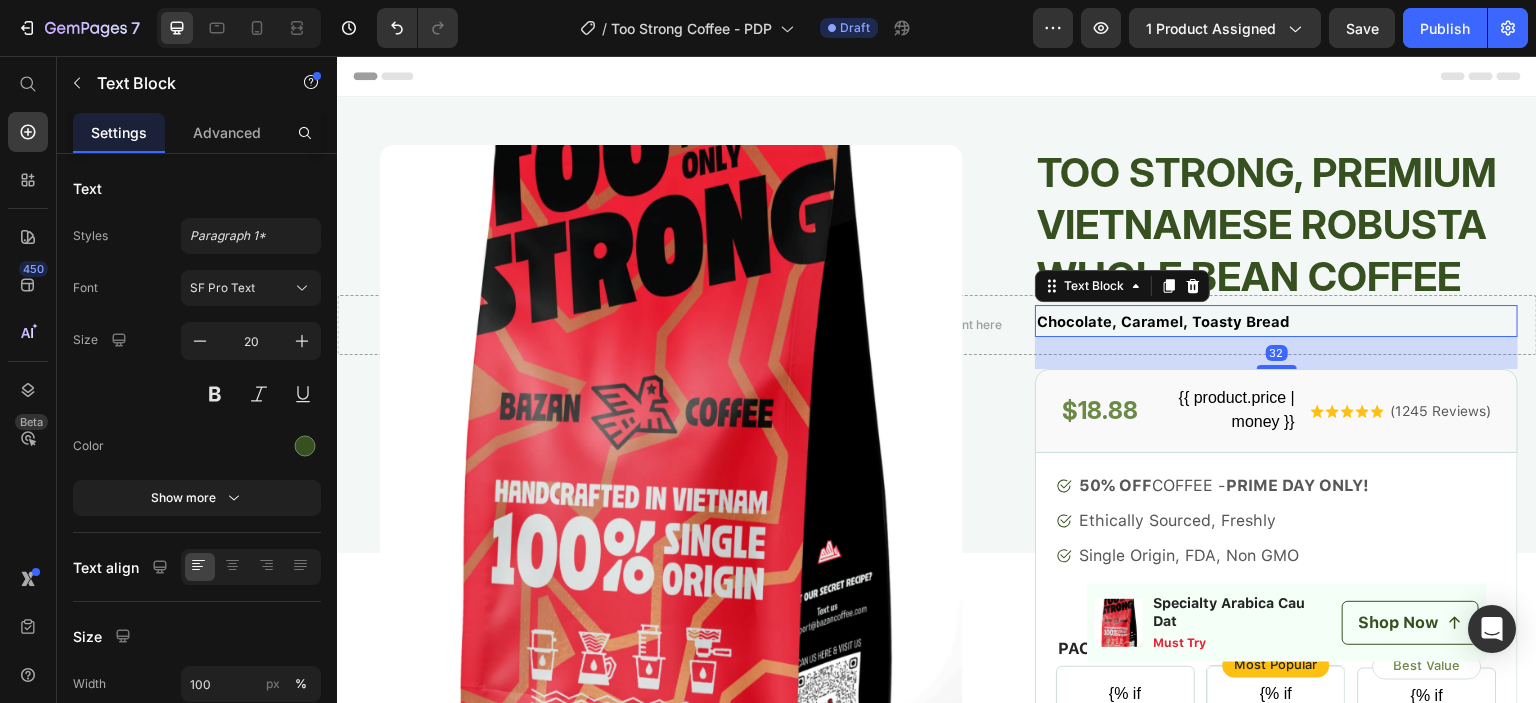 click on "Chocolate, Caramel, Toasty Bread" at bounding box center [1276, 321] 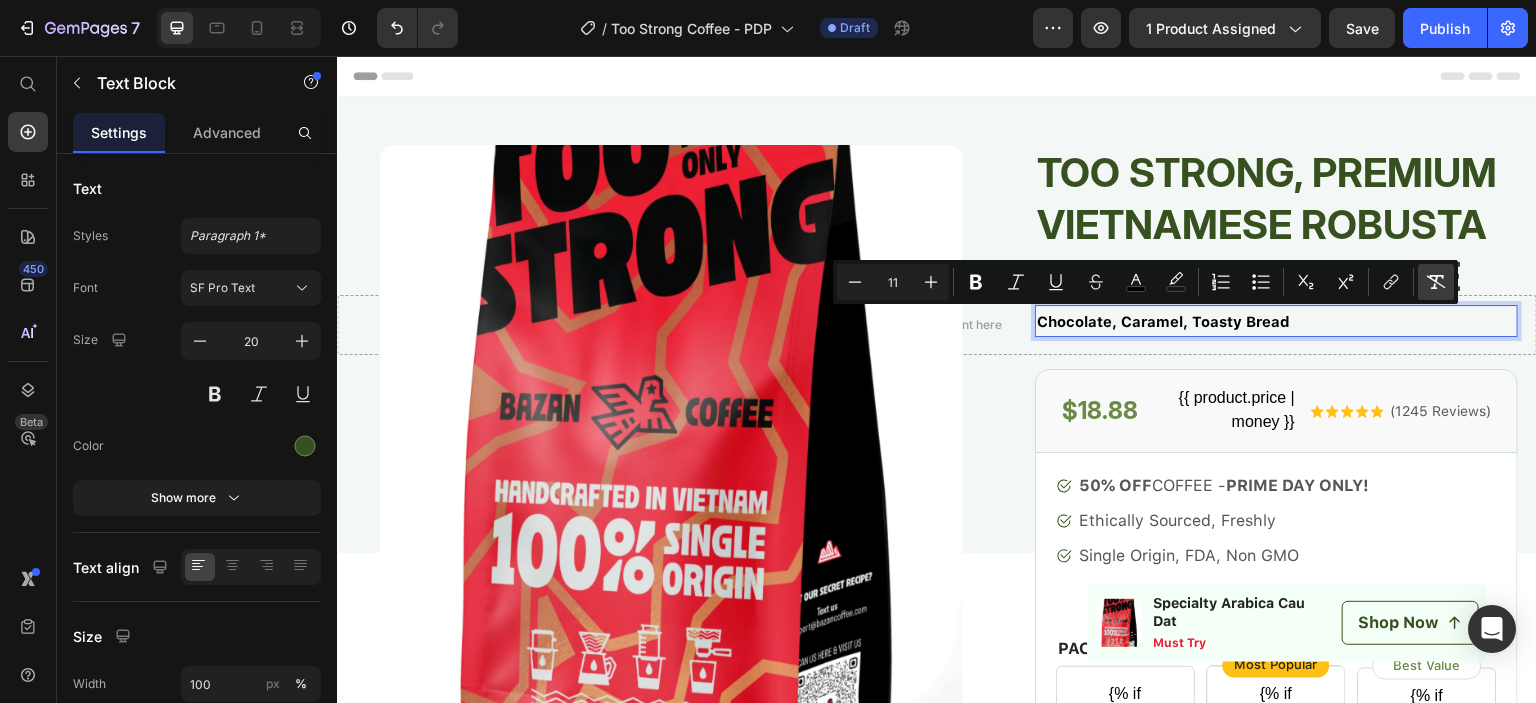 click 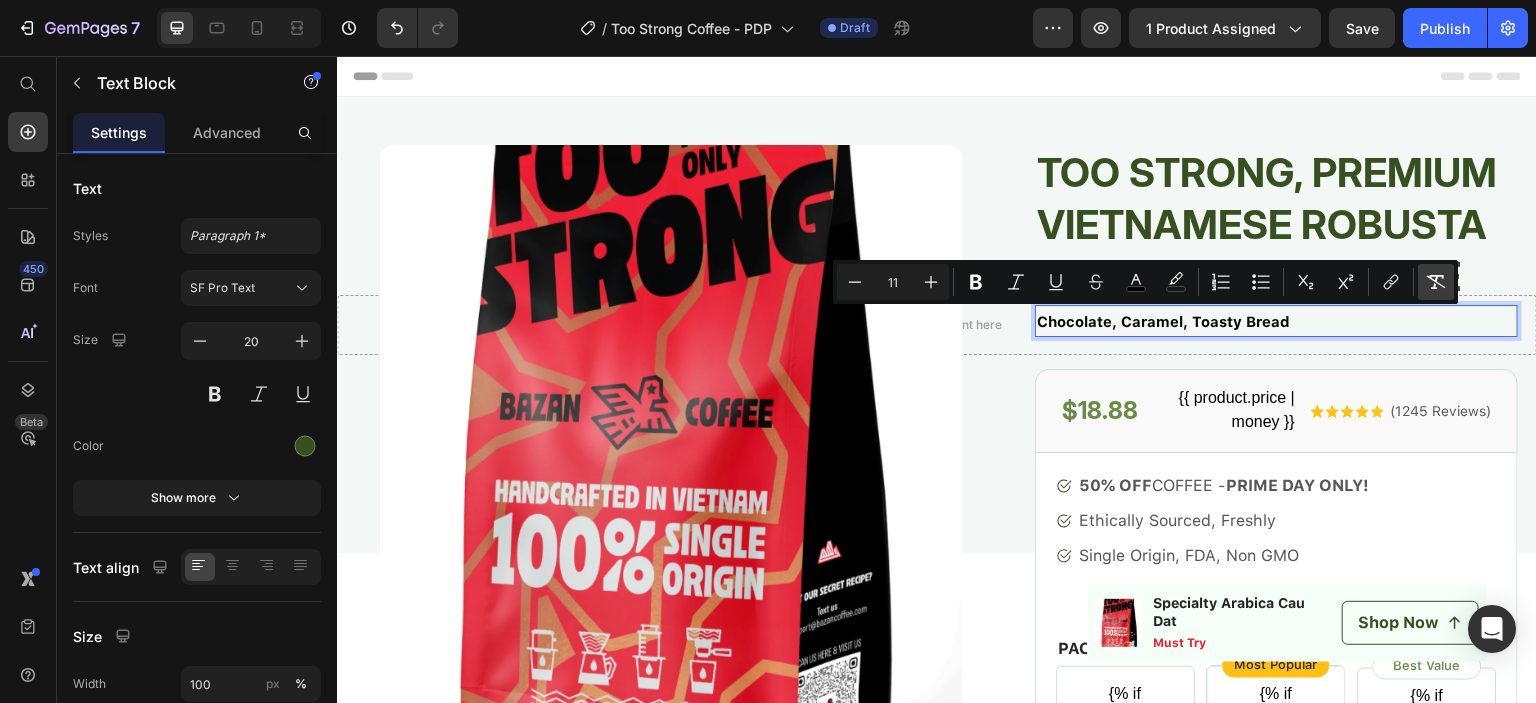 type on "20" 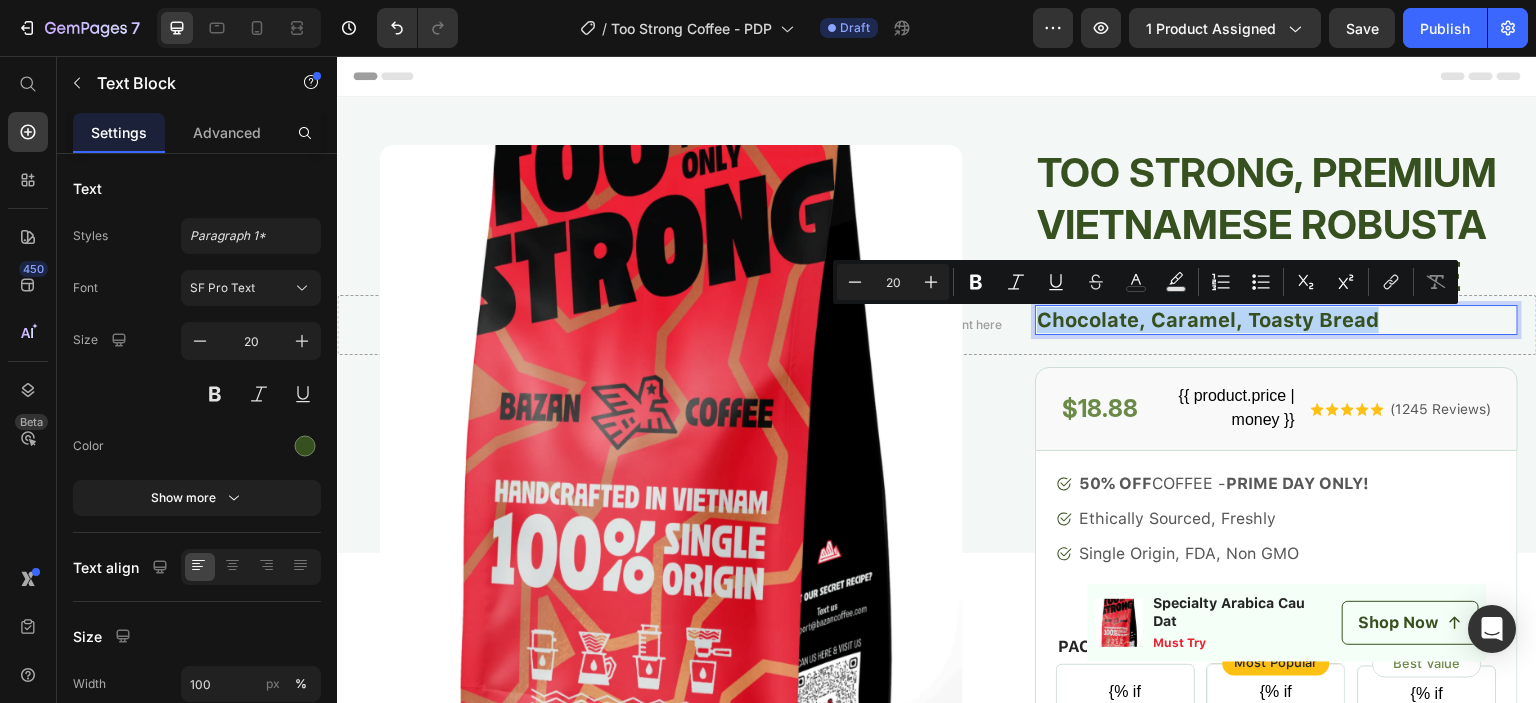 click on "Too Strong, Premium Vietnamese Robusta Whole Bean Coffee Heading Chocolate, Caramel, Toasty Bread Text Block   32 $18.88 Product Price {{ product.price | money }} Product compare price Row
Icon
Icon
Icon
Icon
Icon Icon List ([REDACTED] Reviews) Text Block Row Row
50% OFF  COFFEE -  PRIME DAY ONLY!
Ethically Sourced, Freshly
Single Origin, FDA, Non GMO Item List This product has only default variant Product Variants & Swatches PACK SIZE Text Block {% if product.variants.size > 1 %}
{% assign product_variants = product.variants %}
{% endif %} Product variant Image {% if product.variants.size > 1 %}
{% assign product_variants = product.variants %}
{{product_variants[0].title}}
{% endif %} Product variant title {% if product.variants.size > 1 %}
{% assign product_variants = product.variants %}
{% if product_variants[0].selling_plan_allocations.size > 0 %}
{{product_variants[0].price | money | remove_last: '.00' }}
Row Row Row" at bounding box center (1276, 1646) 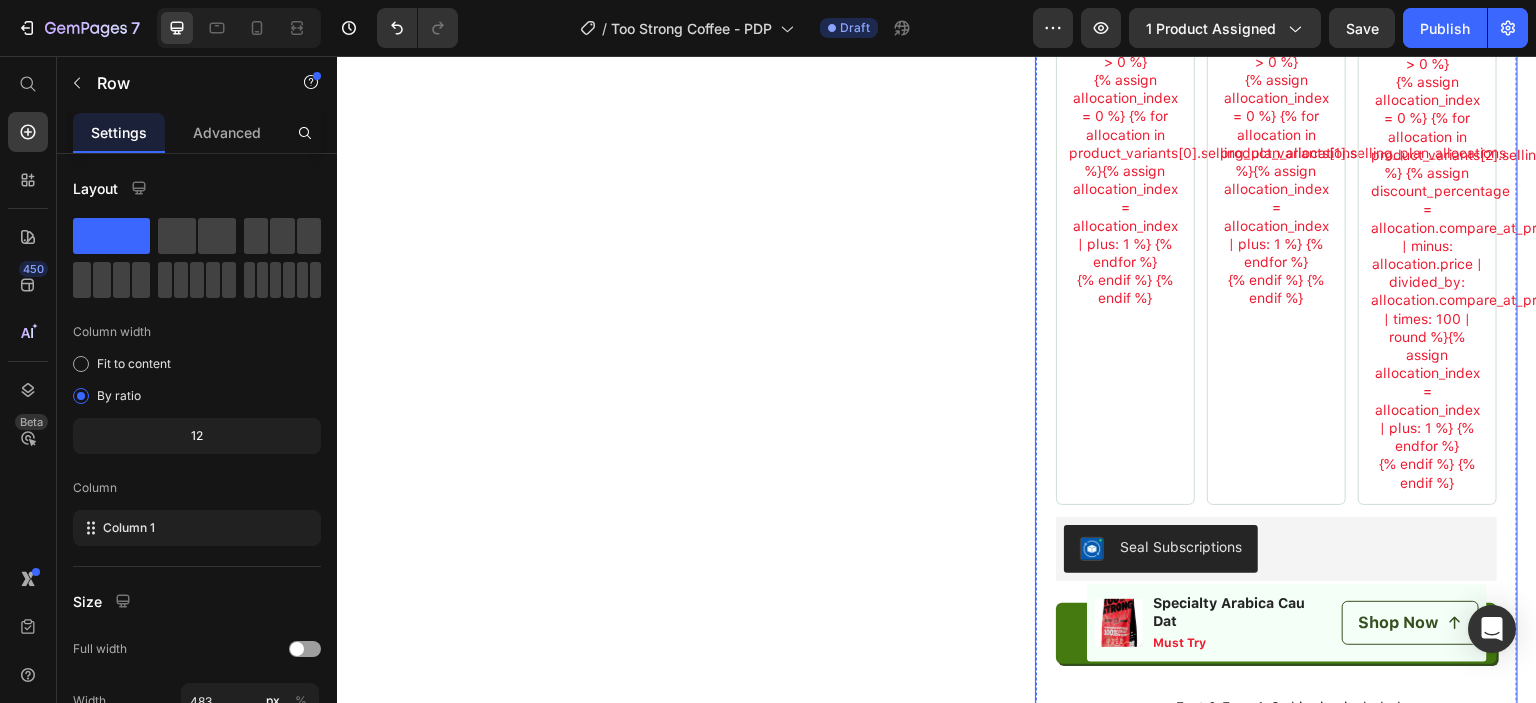 scroll, scrollTop: 2600, scrollLeft: 0, axis: vertical 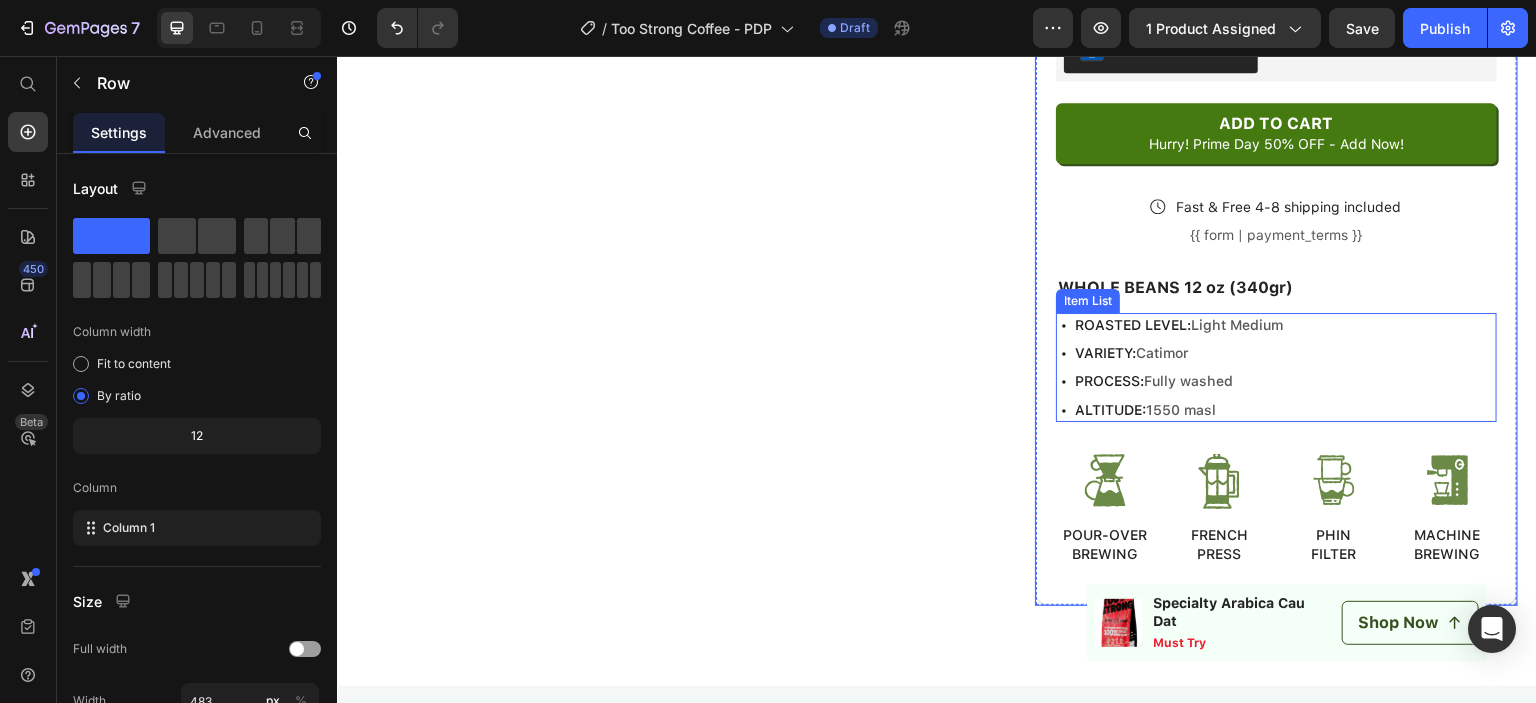 click on "ROASTED LEVEL:  Light Medium
VARIETY:  Catimor
PROCESS:  Fully washed
ALTITUDE:  [NUMBER] masl" at bounding box center (1171, 367) 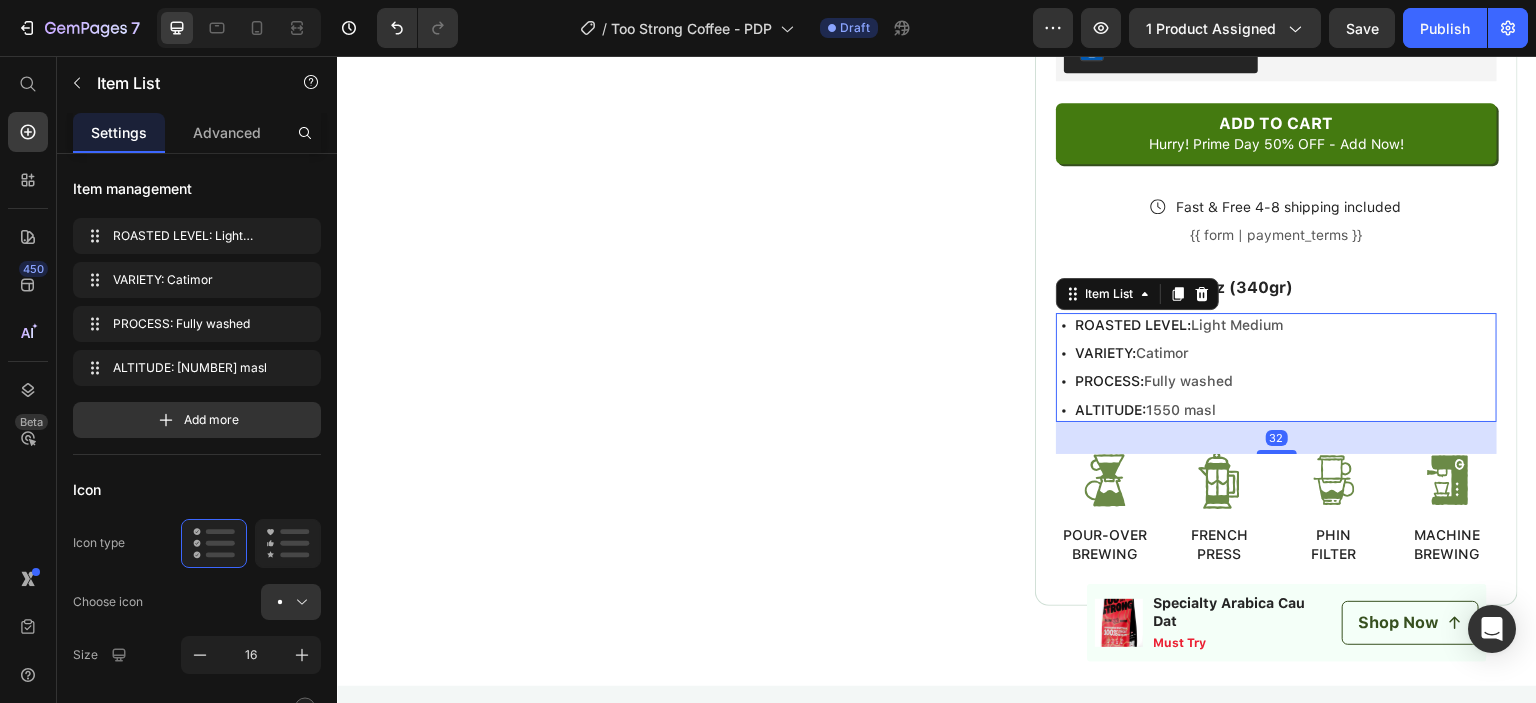 click on "ROASTED LEVEL:  Light Medium
VARIETY:  Catimor
PROCESS:  Fully washed
ALTITUDE:  [NUMBER] masl" at bounding box center (1276, 367) 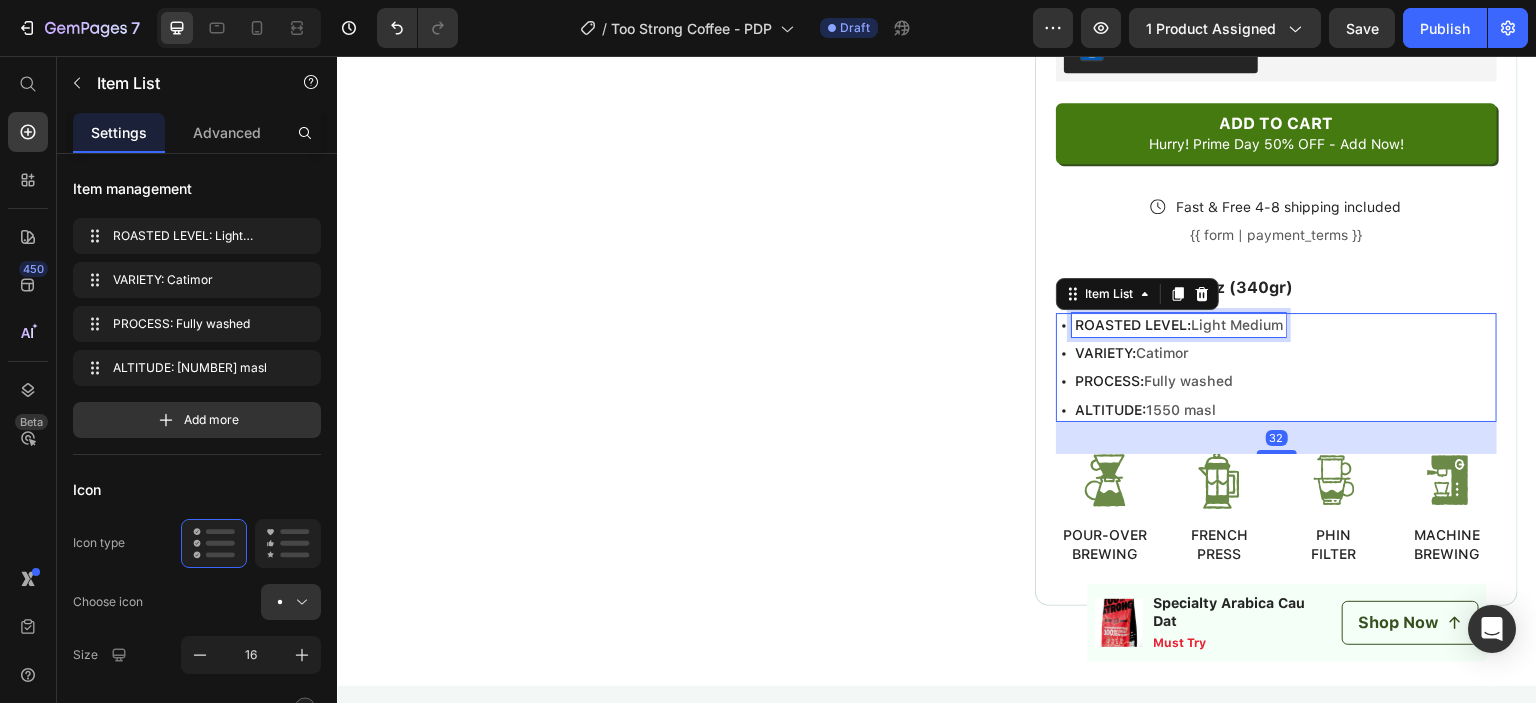 click on "Light Medium" at bounding box center [1237, 325] 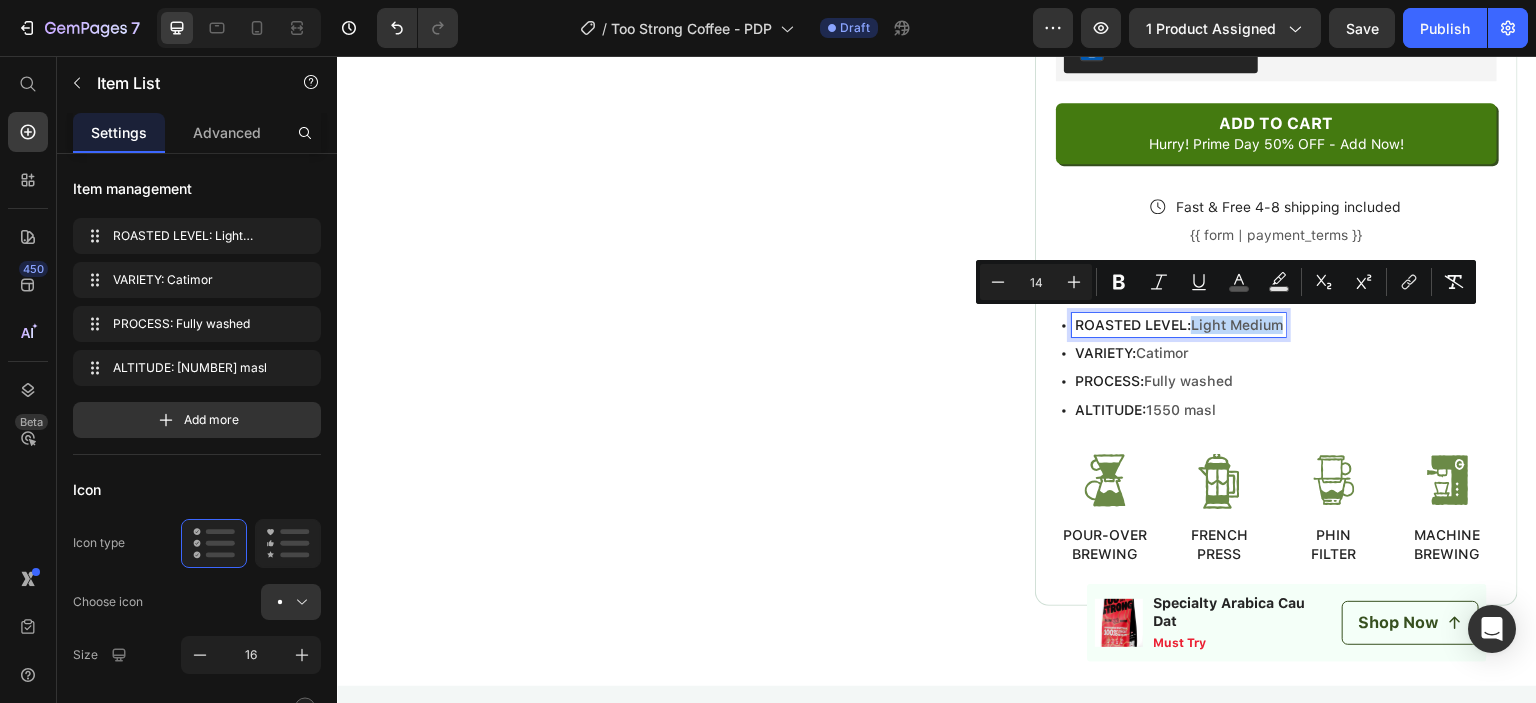 drag, startPoint x: 1181, startPoint y: 324, endPoint x: 1289, endPoint y: 324, distance: 108 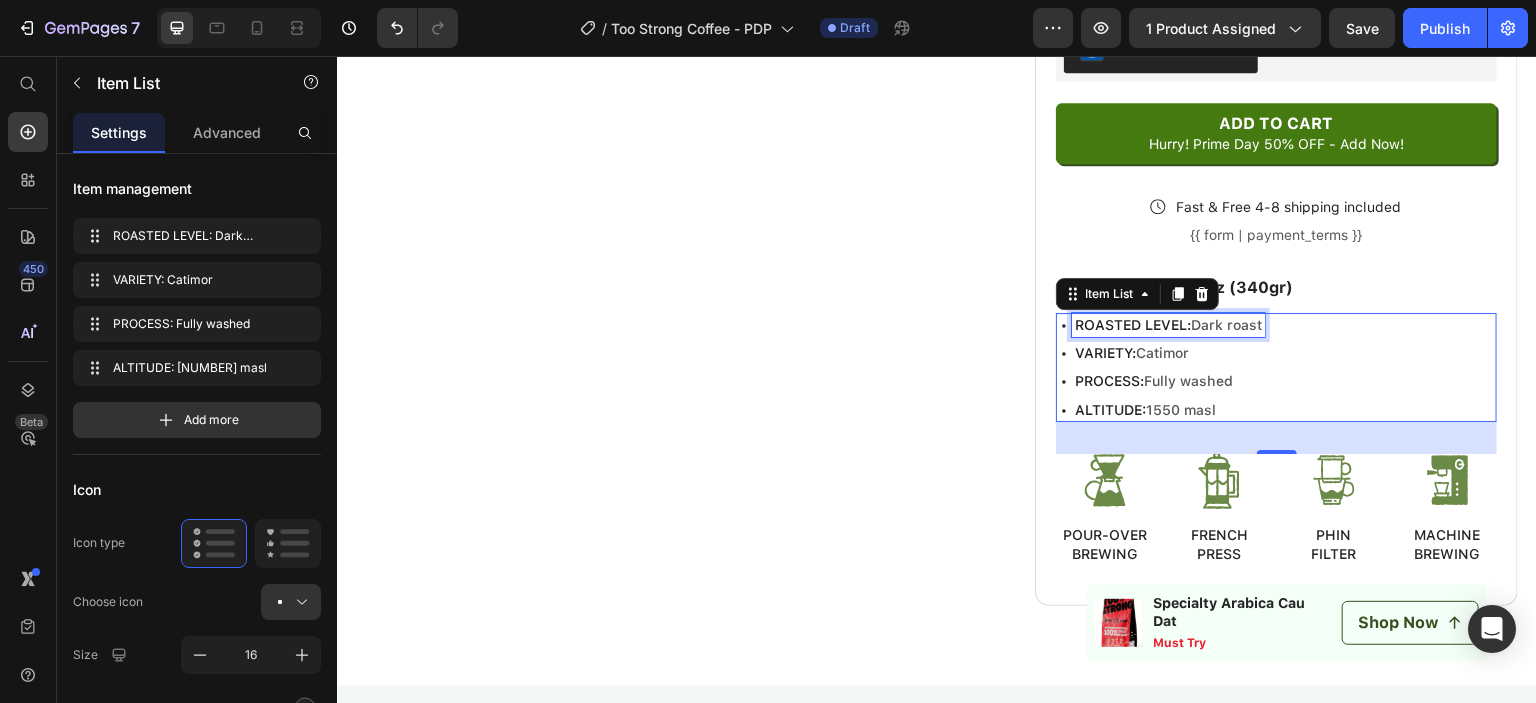 click on "Catimor" at bounding box center (1162, 353) 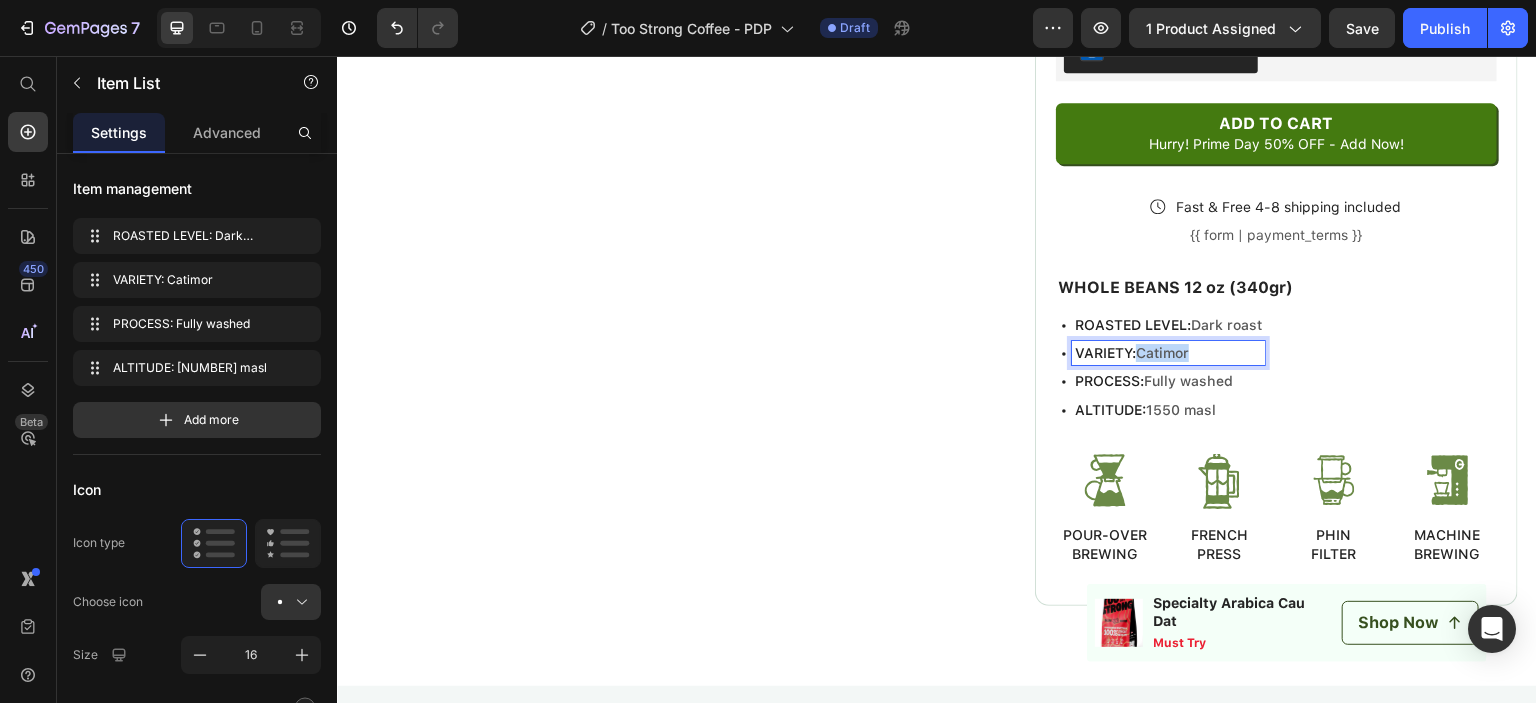 click on "Catimor" at bounding box center [1162, 353] 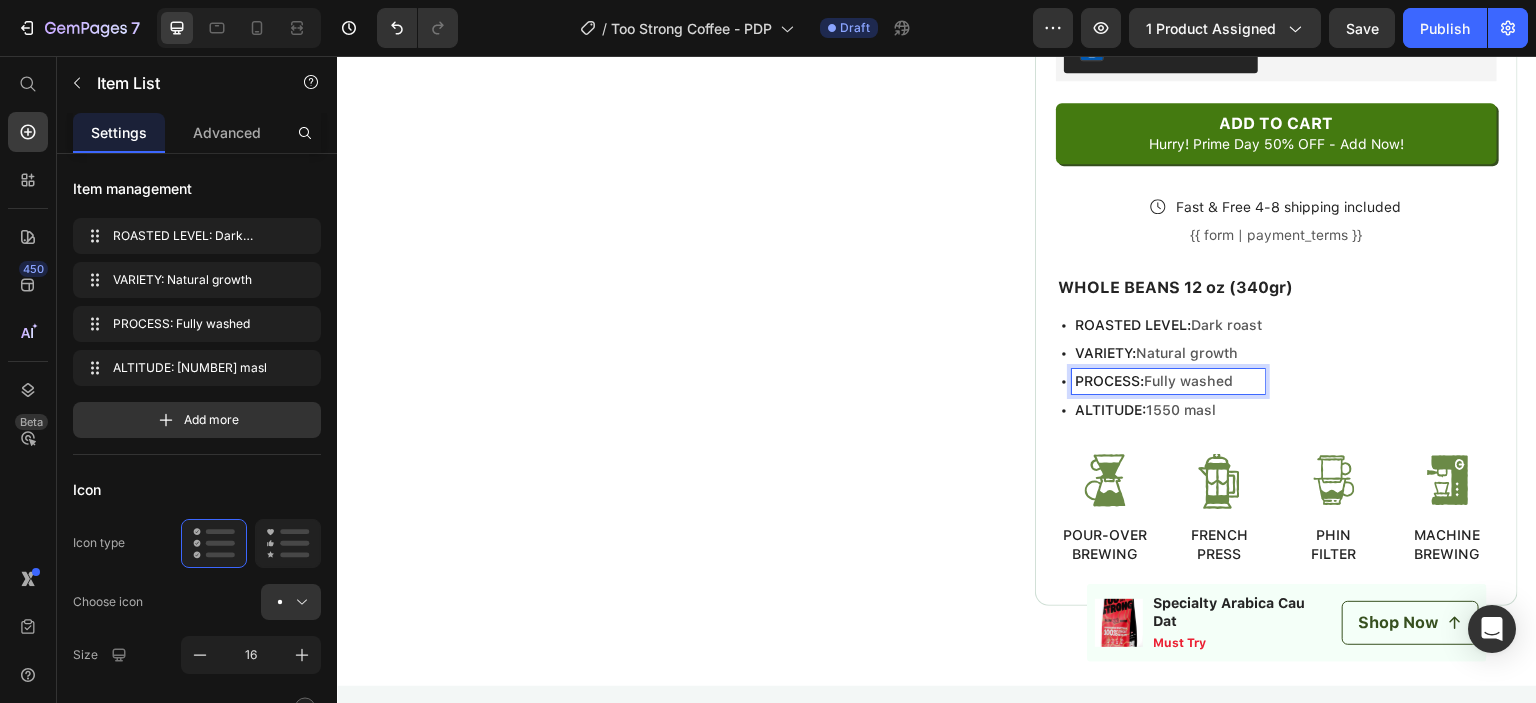 click on "Fully washed" at bounding box center [1188, 381] 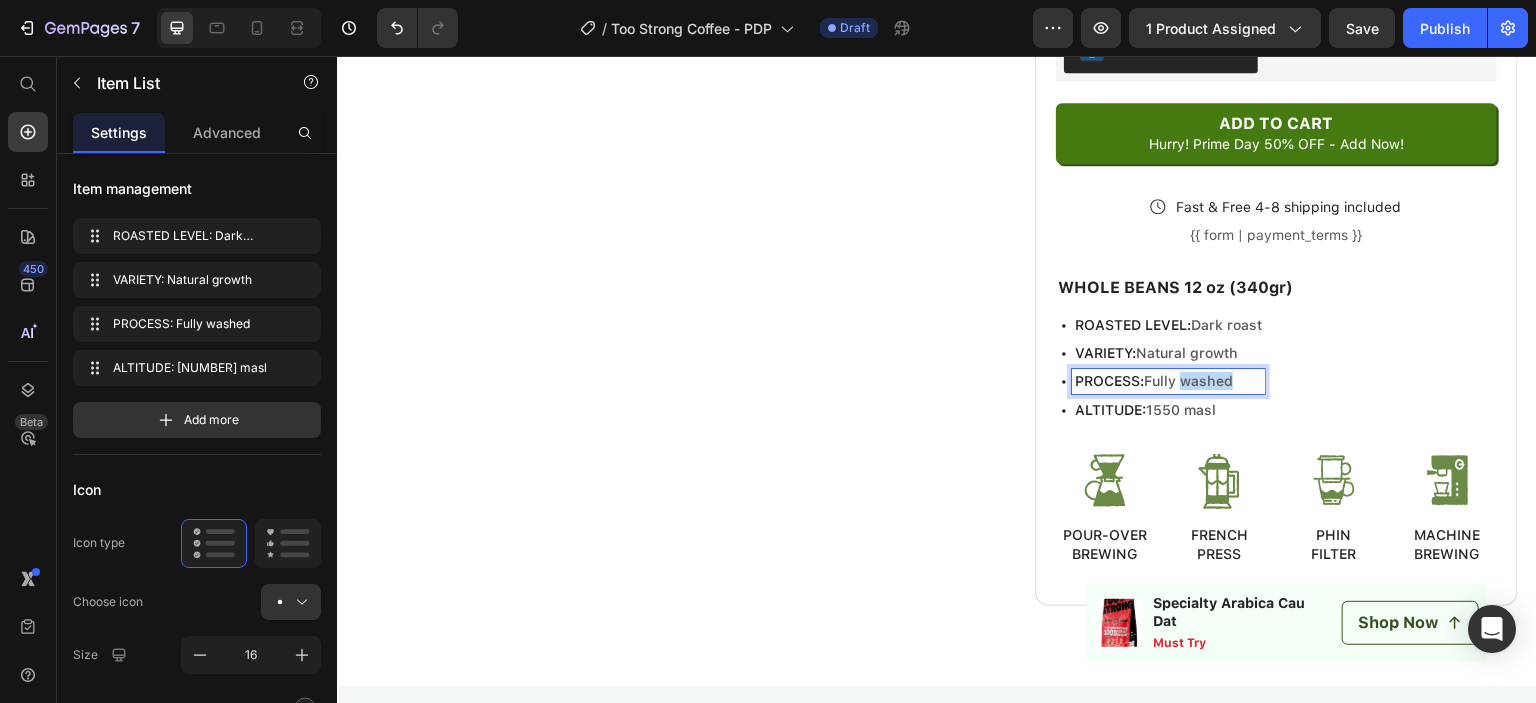 click on "Fully washed" at bounding box center [1188, 381] 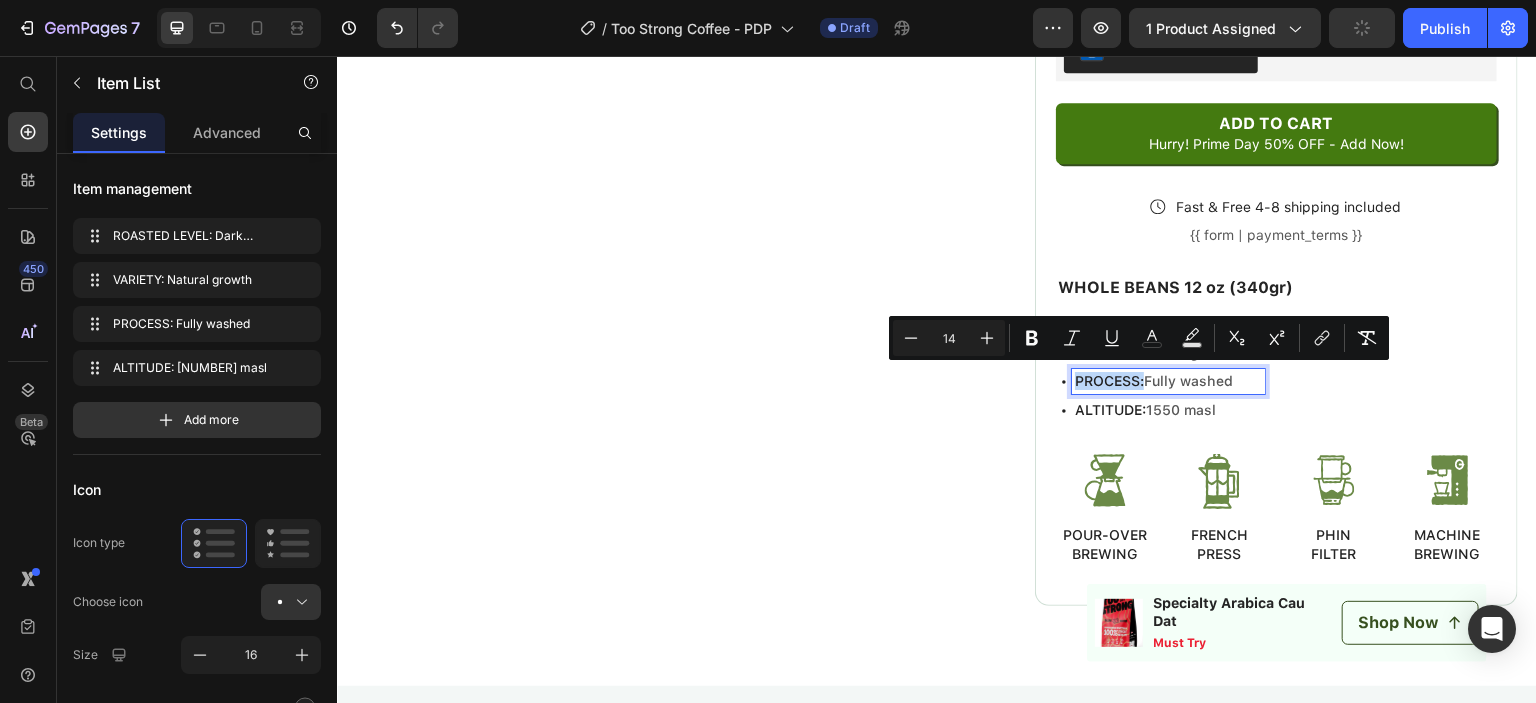 click on "Fully washed" at bounding box center [1188, 381] 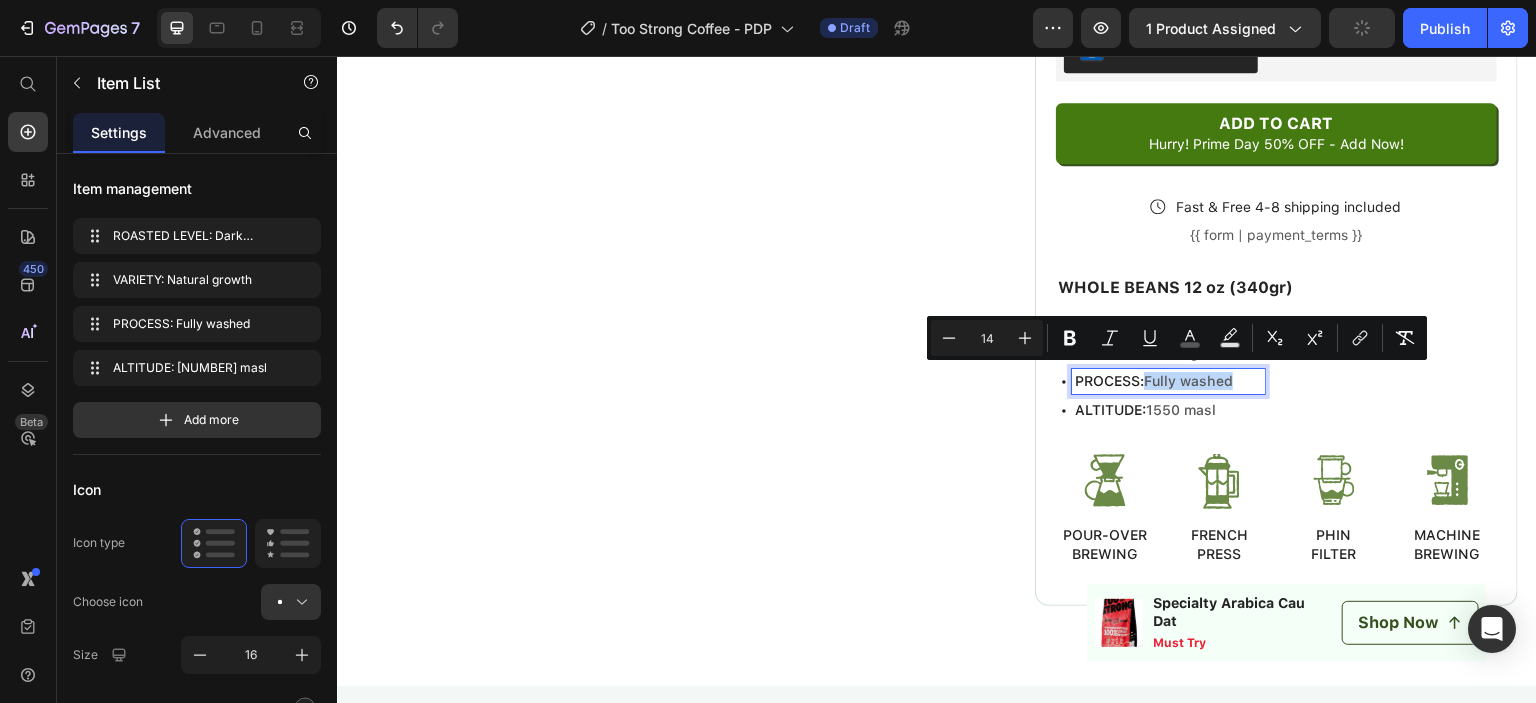 drag, startPoint x: 1137, startPoint y: 378, endPoint x: 1219, endPoint y: 380, distance: 82.02438 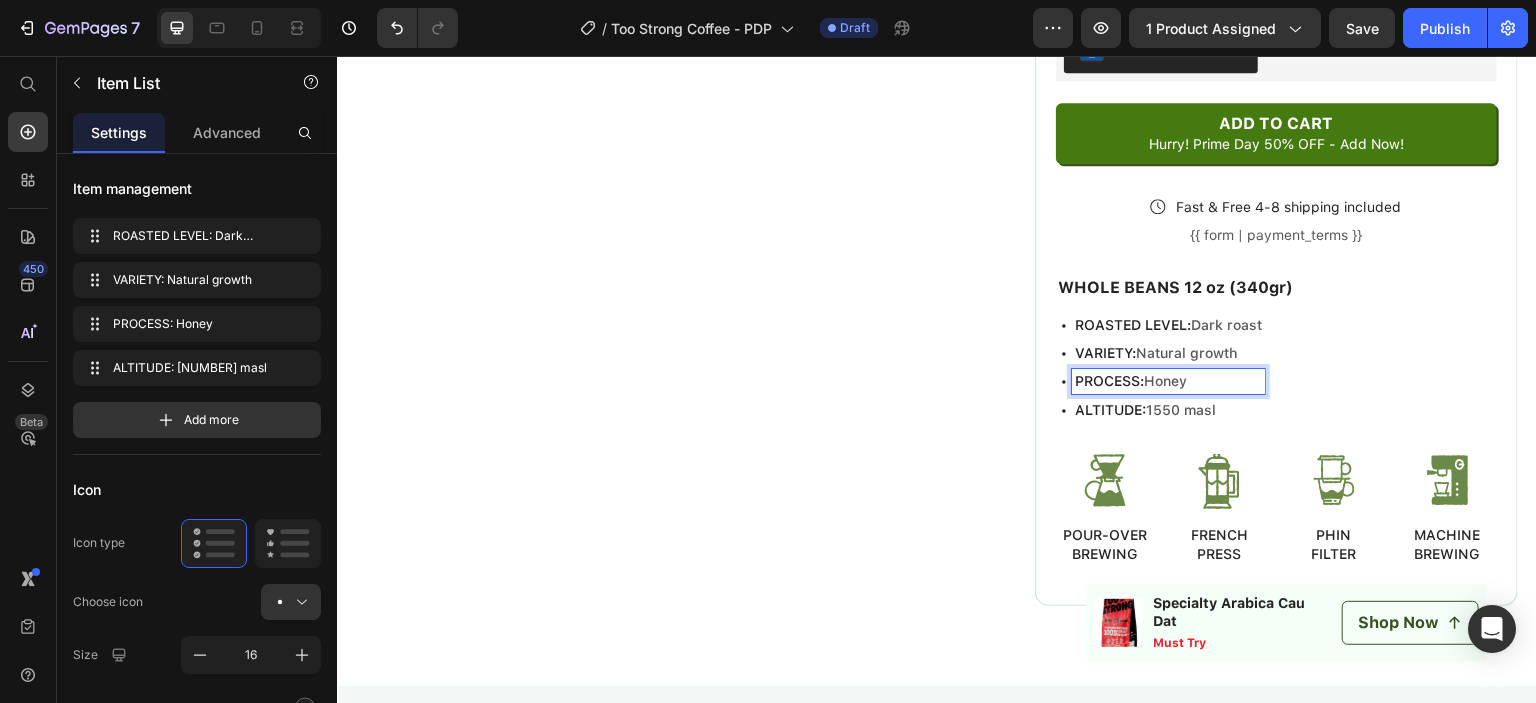 click on "1550 masl" at bounding box center (1181, 410) 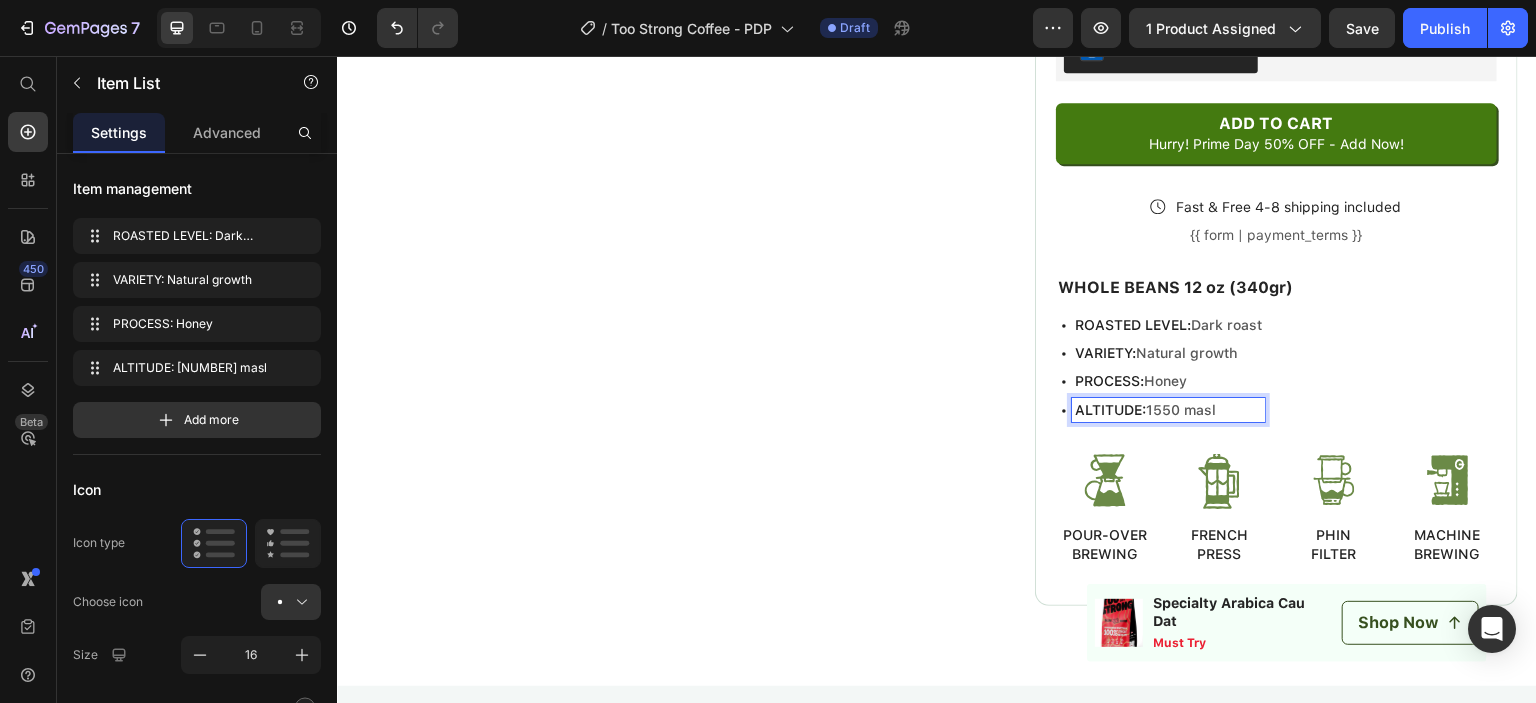 click on "1550 masl" at bounding box center (1181, 410) 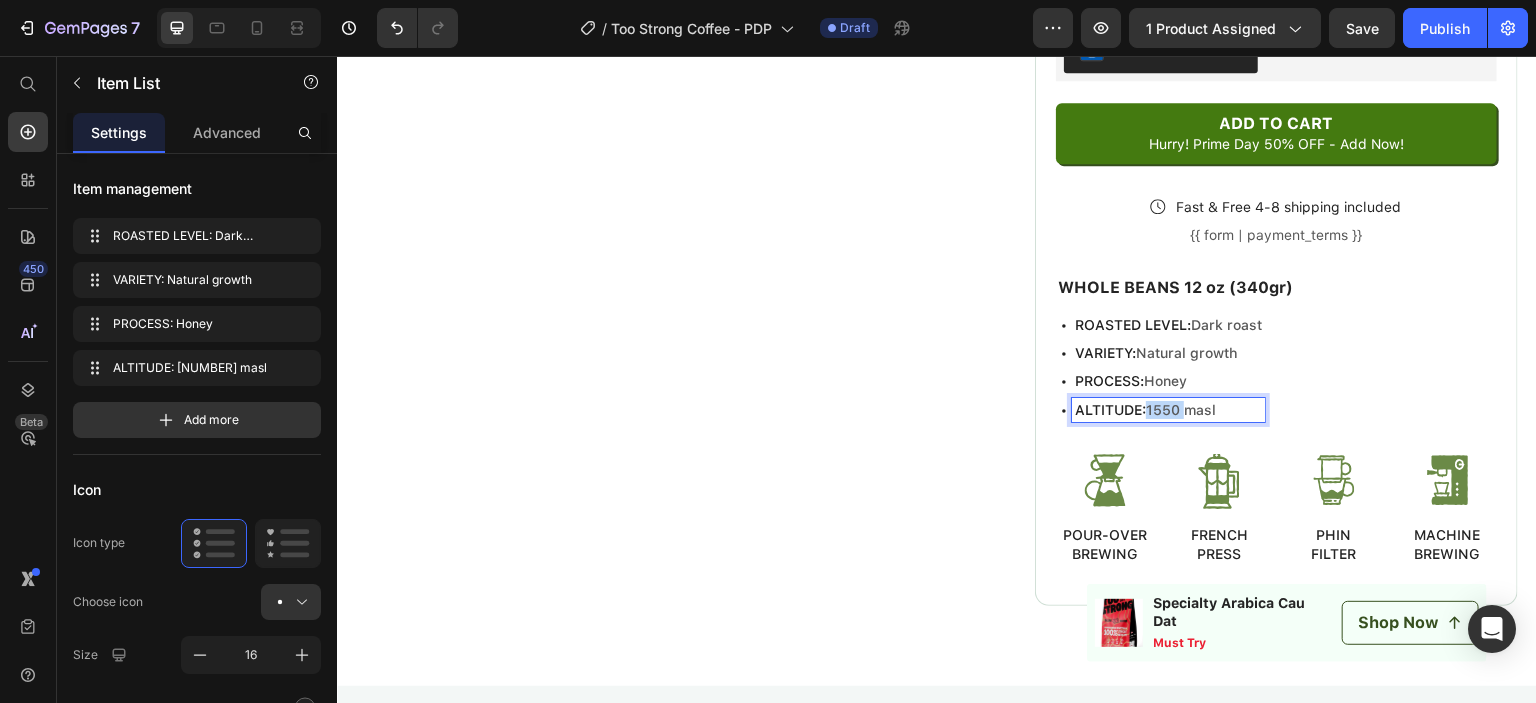 click on "1550 masl" at bounding box center (1181, 410) 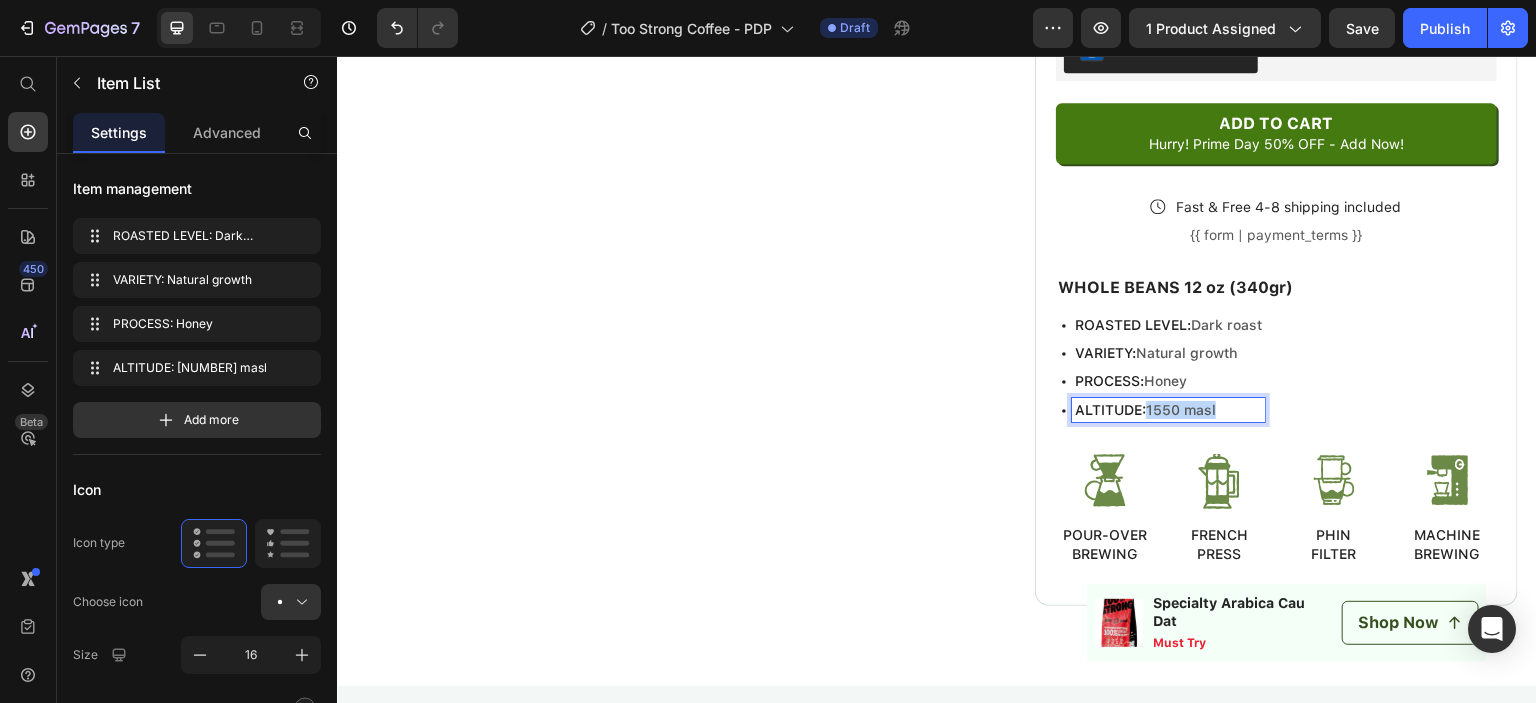 drag, startPoint x: 1204, startPoint y: 400, endPoint x: 1138, endPoint y: 412, distance: 67.08204 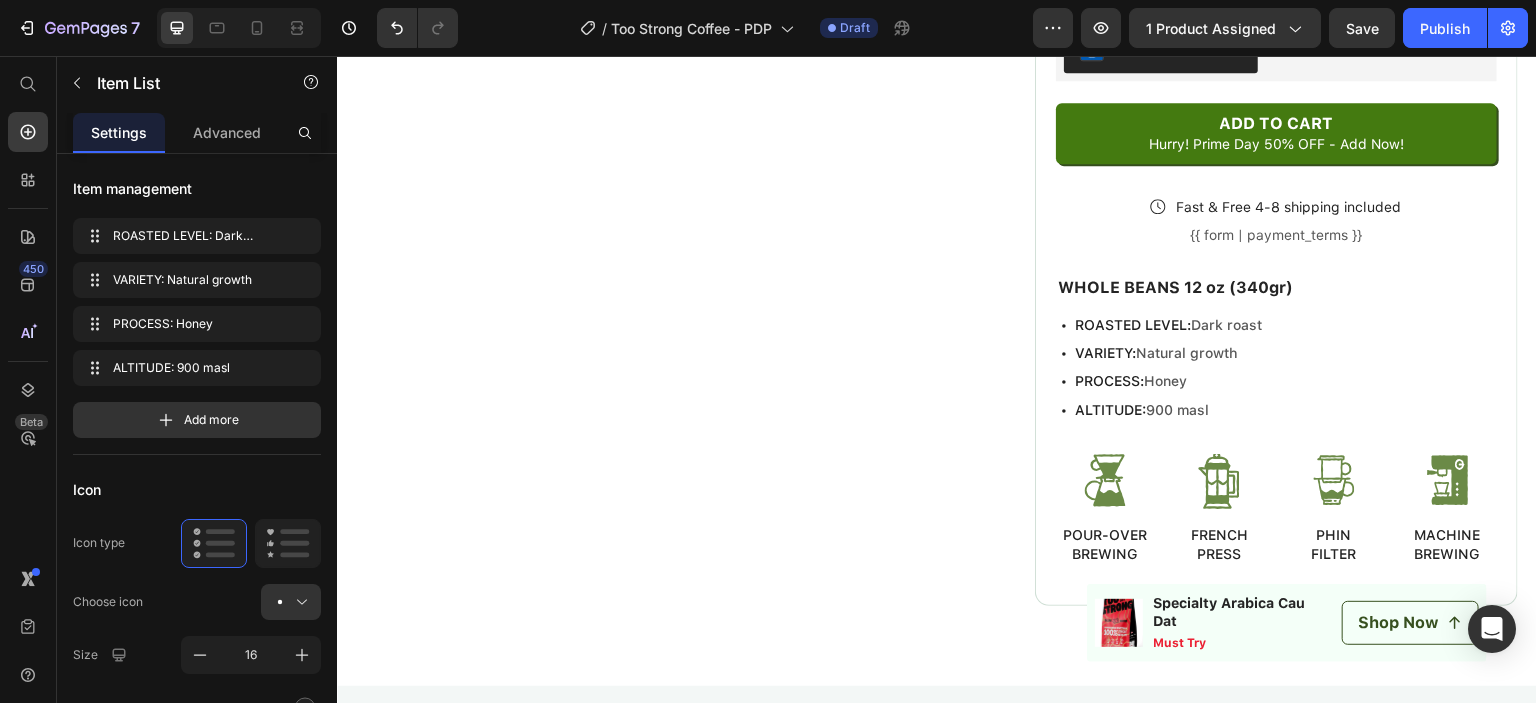 click on "ROASTED LEVEL:  Dark roast
VARIETY:  Natural growth
PROCESS:  Honey
ALTITUDE:  900 masl" at bounding box center [1276, 367] 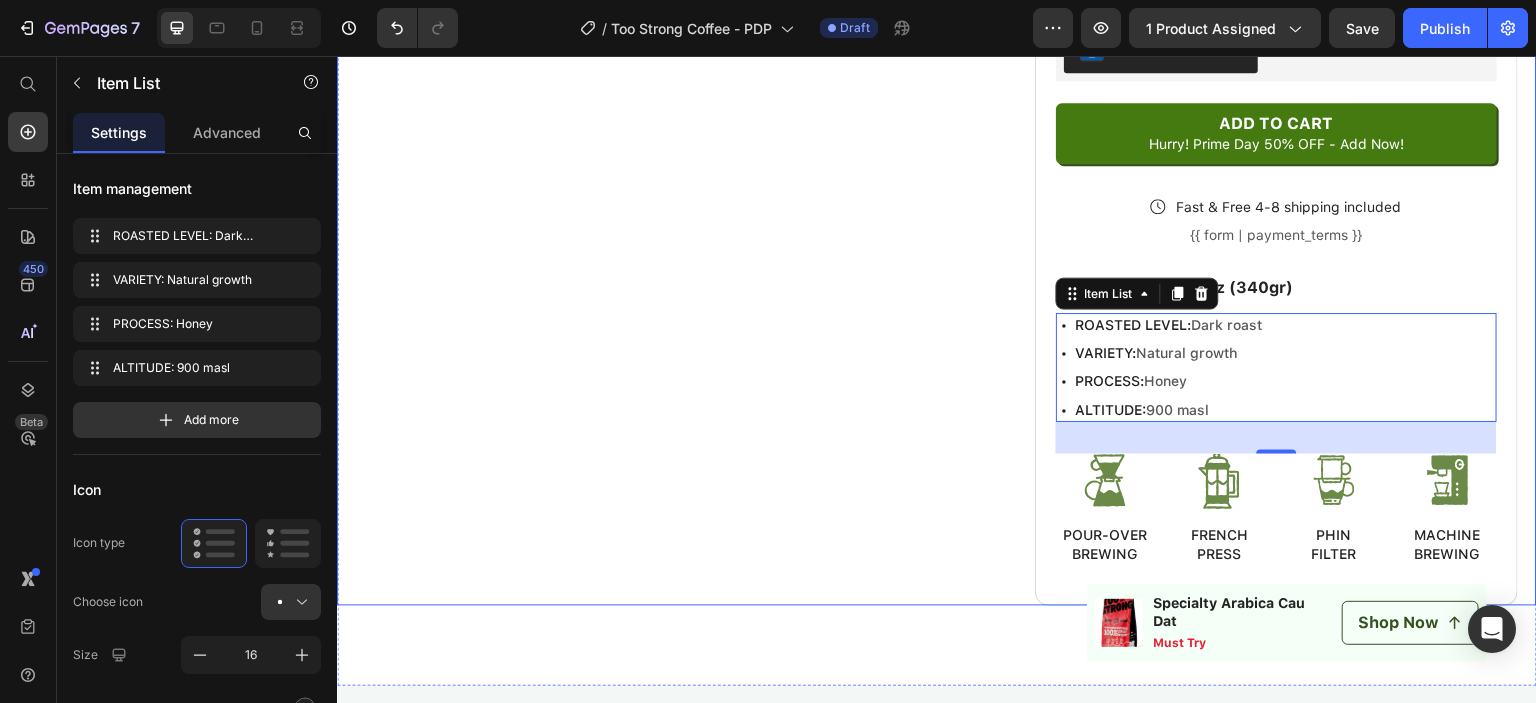 click on "Product Images Row Product LEARN MORE ABOUT EARLY EDITION Text Block Video Our ancestors taught us: “Protect the land, so our children can see its beauty.” We believe that being kind to each coffee bean we produce is a way of being kind to ourselves and to everyone around us.  Text Block
OUR PROCESS
Ask a question Accordion Row" at bounding box center [671, -925] 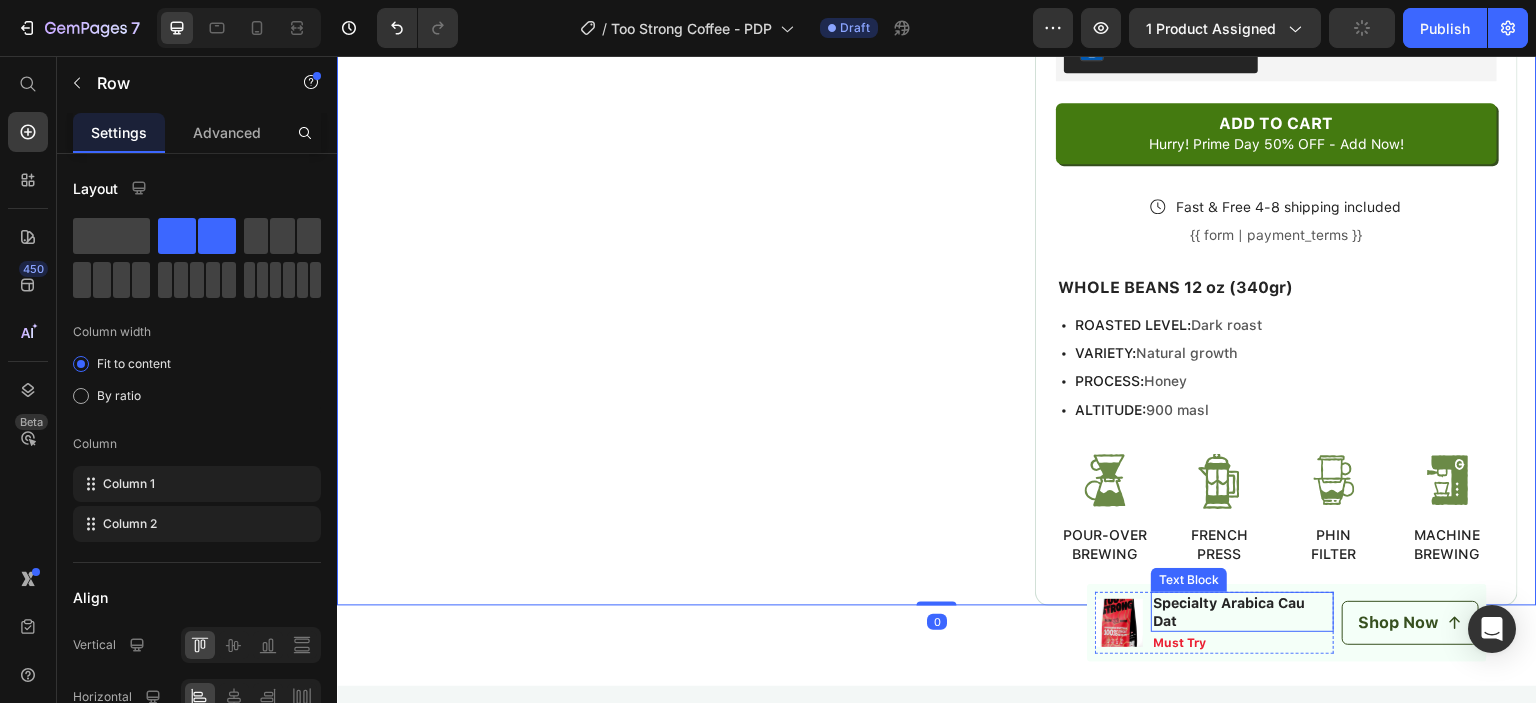 click on "Specialty Arabica Cau Dat" at bounding box center [1242, 612] 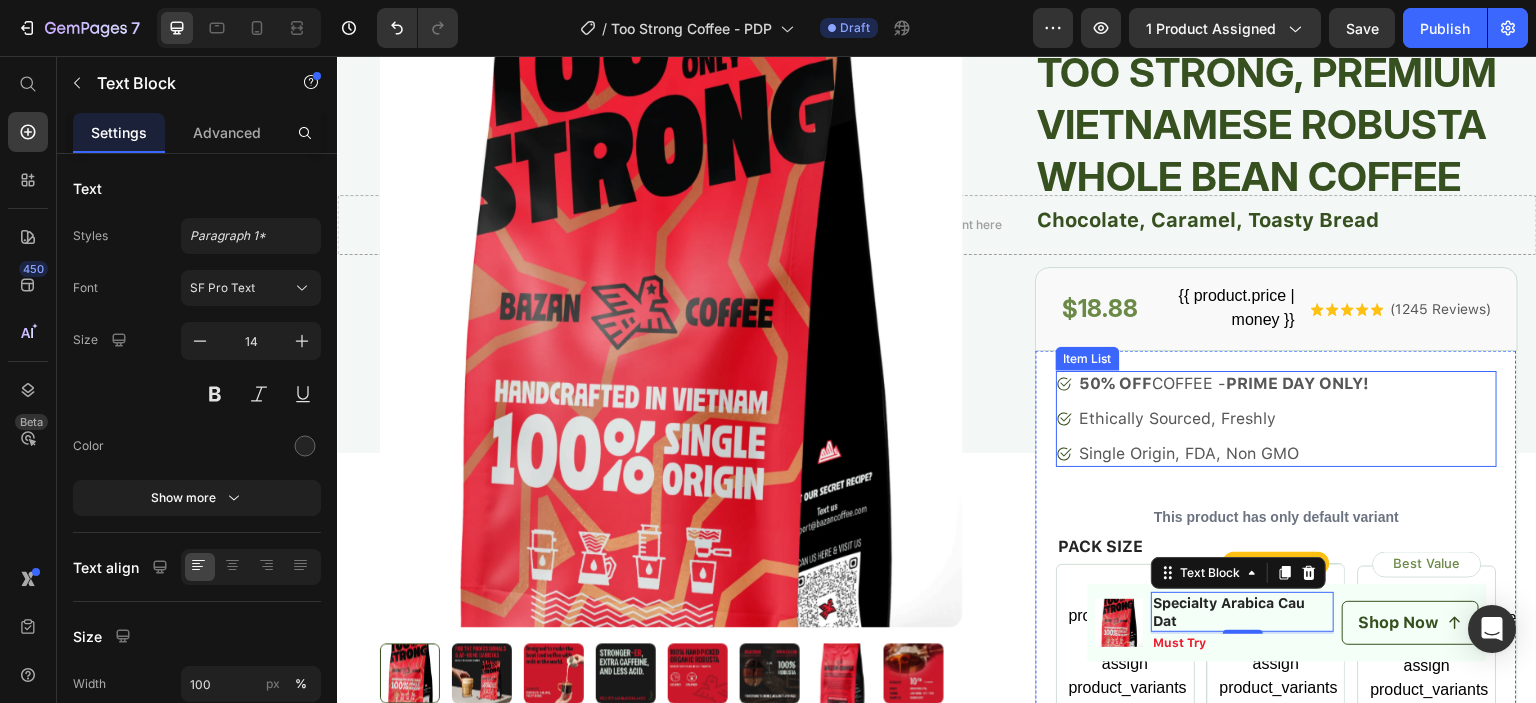 scroll, scrollTop: 0, scrollLeft: 0, axis: both 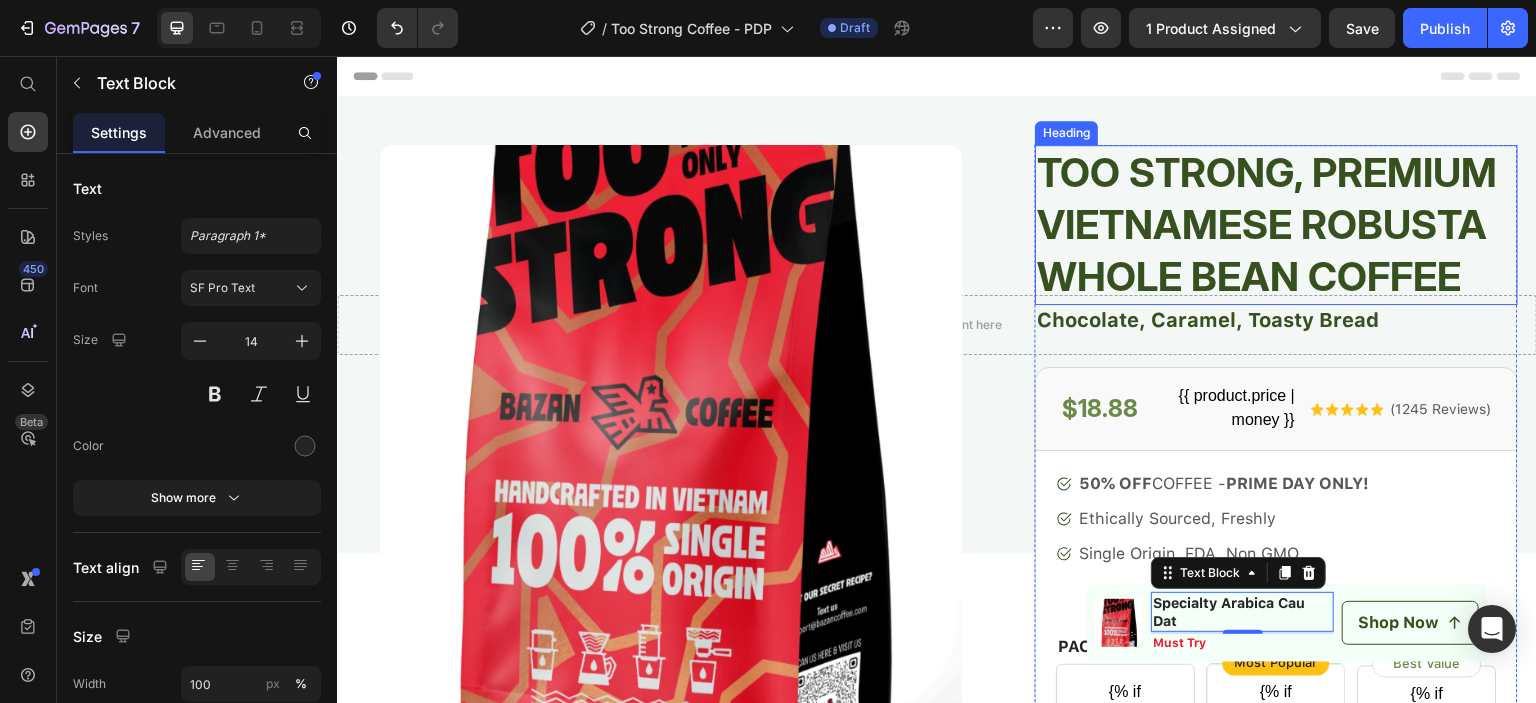 click on "Too Strong, Premium Vietnamese Robusta Whole Bean Coffee" at bounding box center (1276, 225) 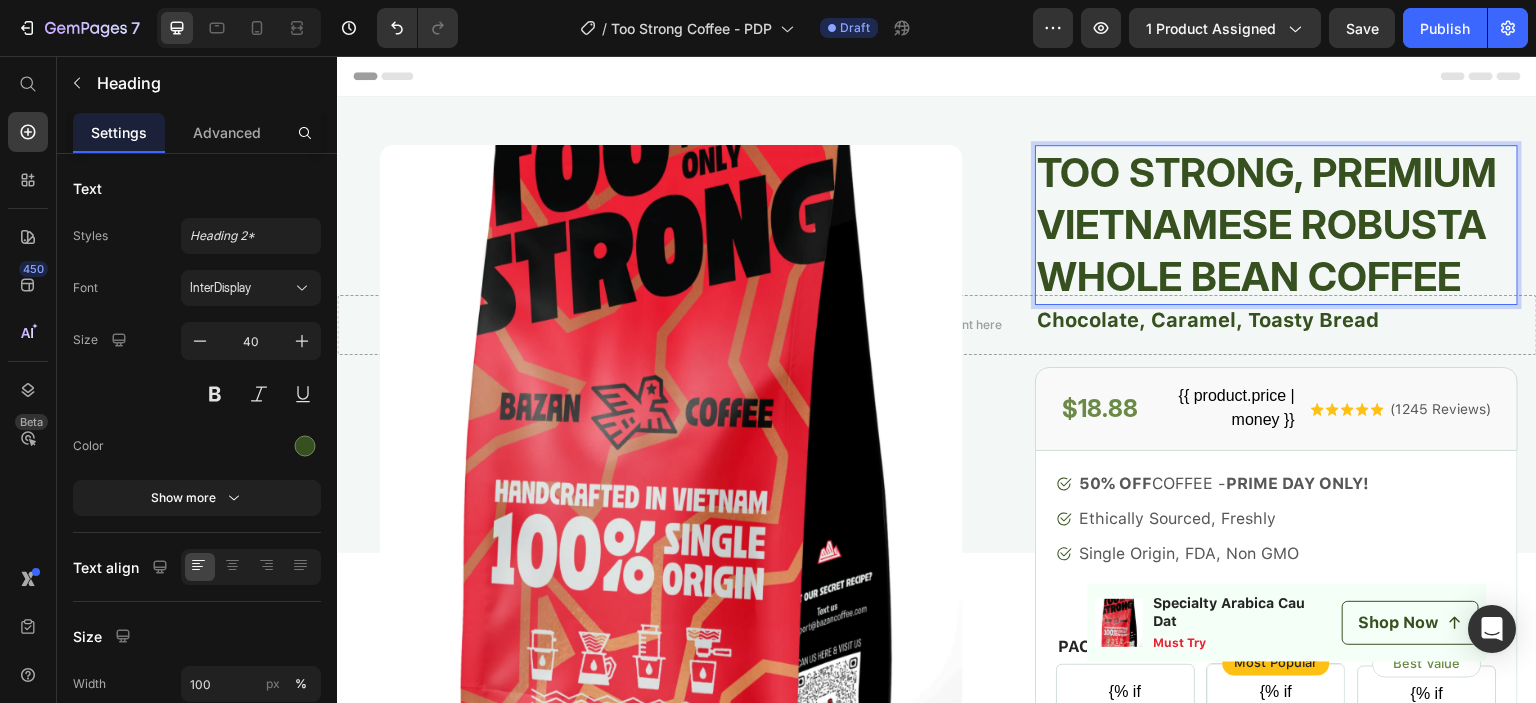 click on "Too Strong, Premium Vietnamese Robusta Whole Bean Coffee" at bounding box center [1276, 225] 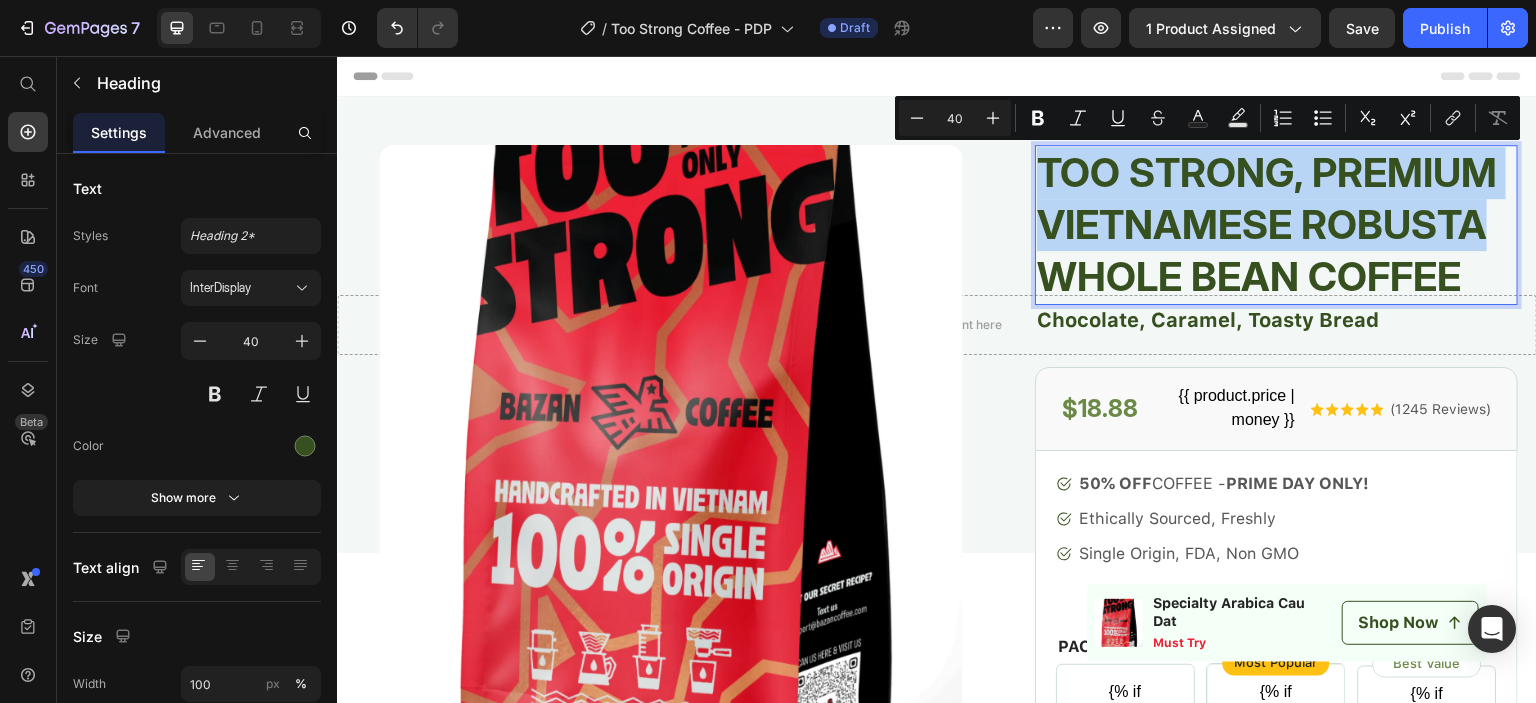 drag, startPoint x: 1384, startPoint y: 234, endPoint x: 1033, endPoint y: 171, distance: 356.60904 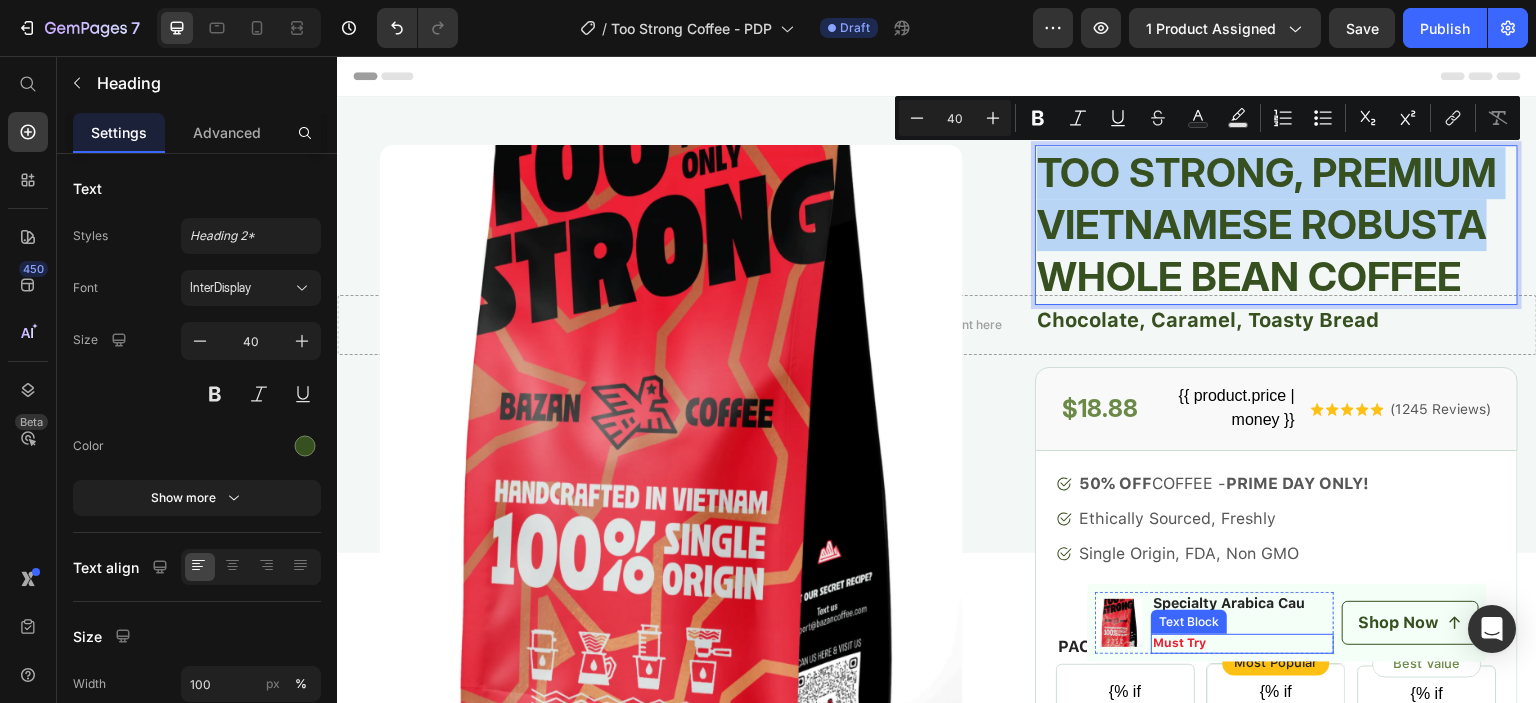 click on "Text Block" at bounding box center [1189, 622] 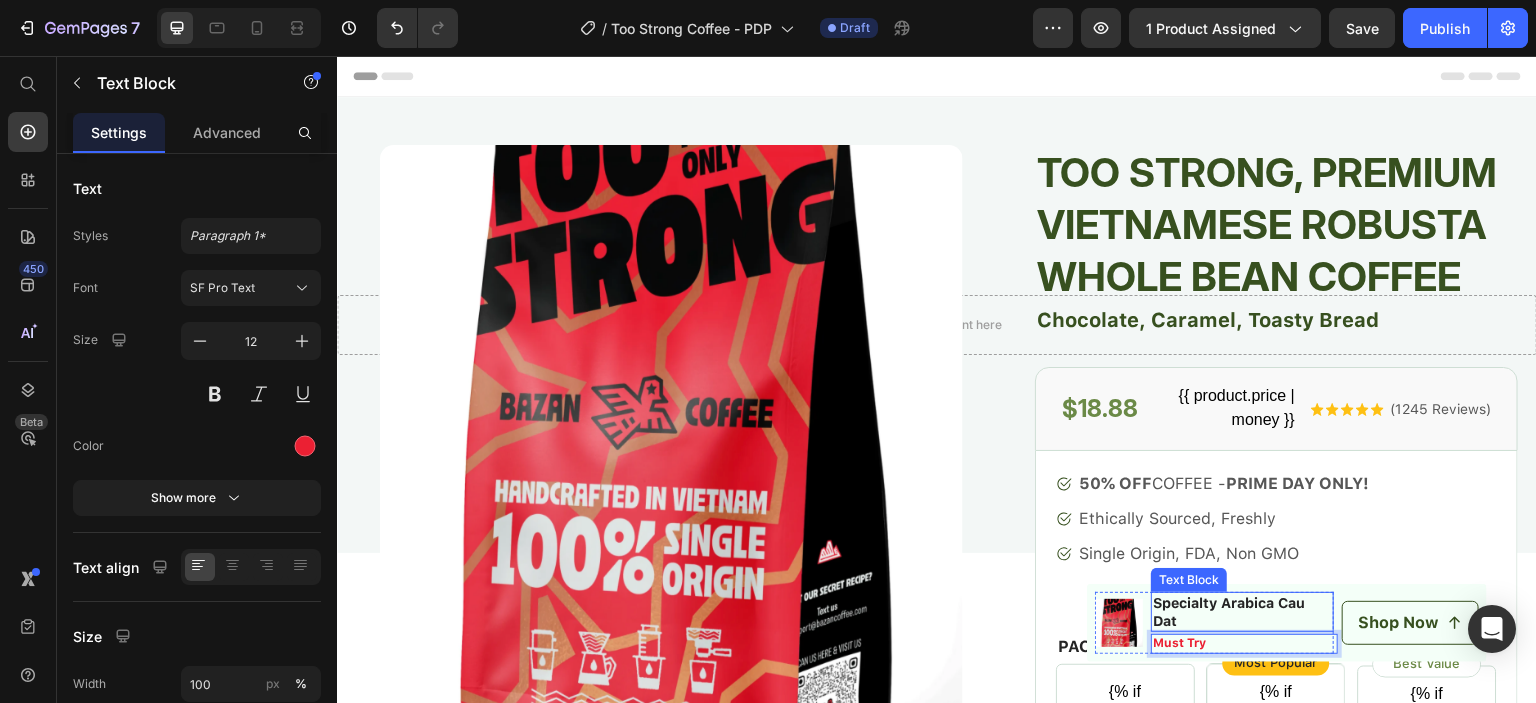 click on "Specialty Arabica Cau Dat" at bounding box center [1242, 612] 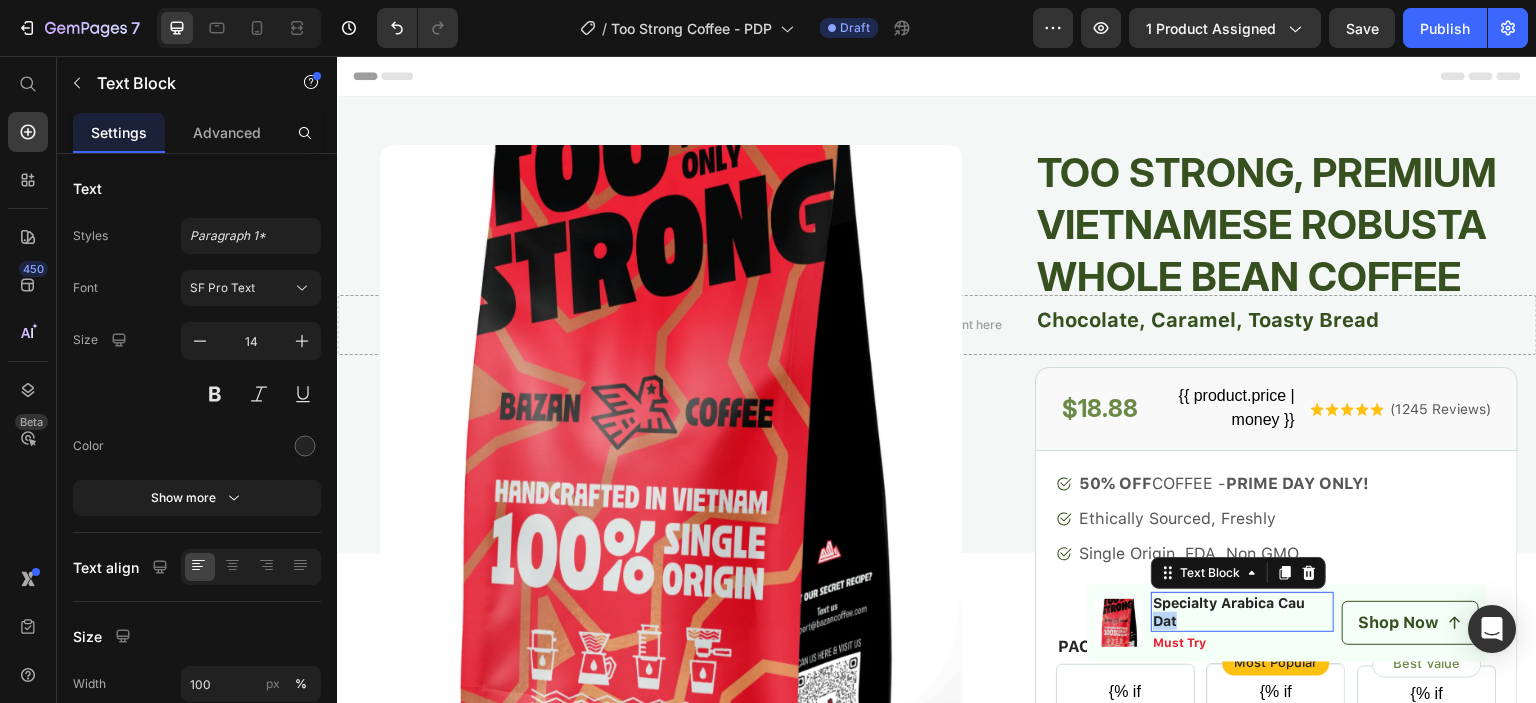 click on "Specialty Arabica Cau Dat" at bounding box center [1242, 612] 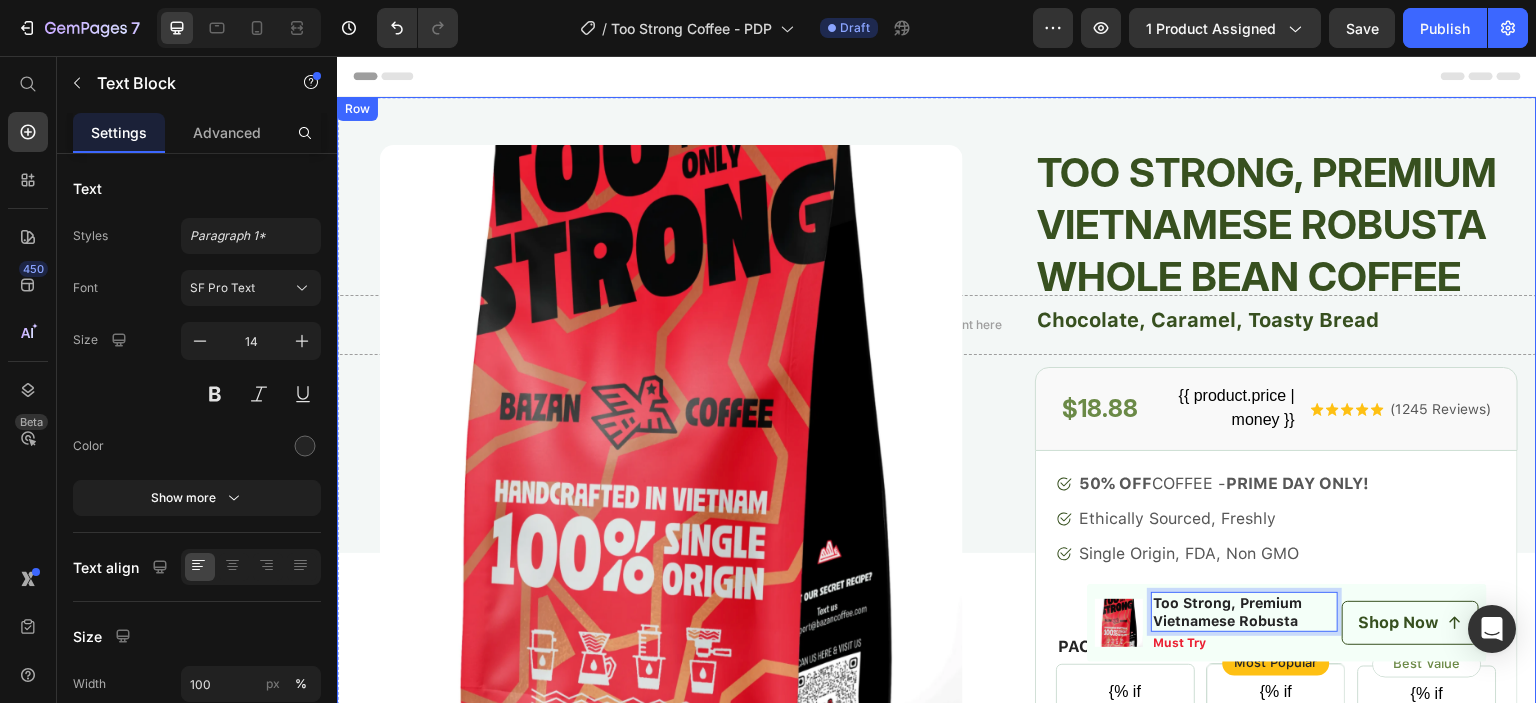 click on "Product Images Row Product LEARN MORE ABOUT EARLY EDITION Text Block Video Our ancestors taught us: “Protect the land, so our children can see its beauty.” We believe that being kind to each coffee bean we produce is a way of being kind to ourselves and to everyone around us.  Text Block
OUR PROCESS
Ask a question Accordion Row Too Strong, Premium Vietnamese Robusta Whole Bean Coffee Heading Chocolate, Caramel, Toasty Bread Text Block $18.88 Product Price {{ product.price | money }} Product compare price Row
Icon
Icon
Icon
Icon
Icon Icon List ([REDACTED] Reviews) Text Block Row Row
50% OFF  COFFEE -  PRIME DAY ONLY!
Ethically Sourced, Freshly
Single Origin, FDA, Non GMO Item List This product has only default variant Product Variants & Swatches PACK SIZE Text Block {% if product.variants.size > 1 %}
{% assign product_variants = product.variants %}
{% endif %} Product variant Image {{product_variants[0].title}}
{% endif %}
Row" at bounding box center [937, 1651] 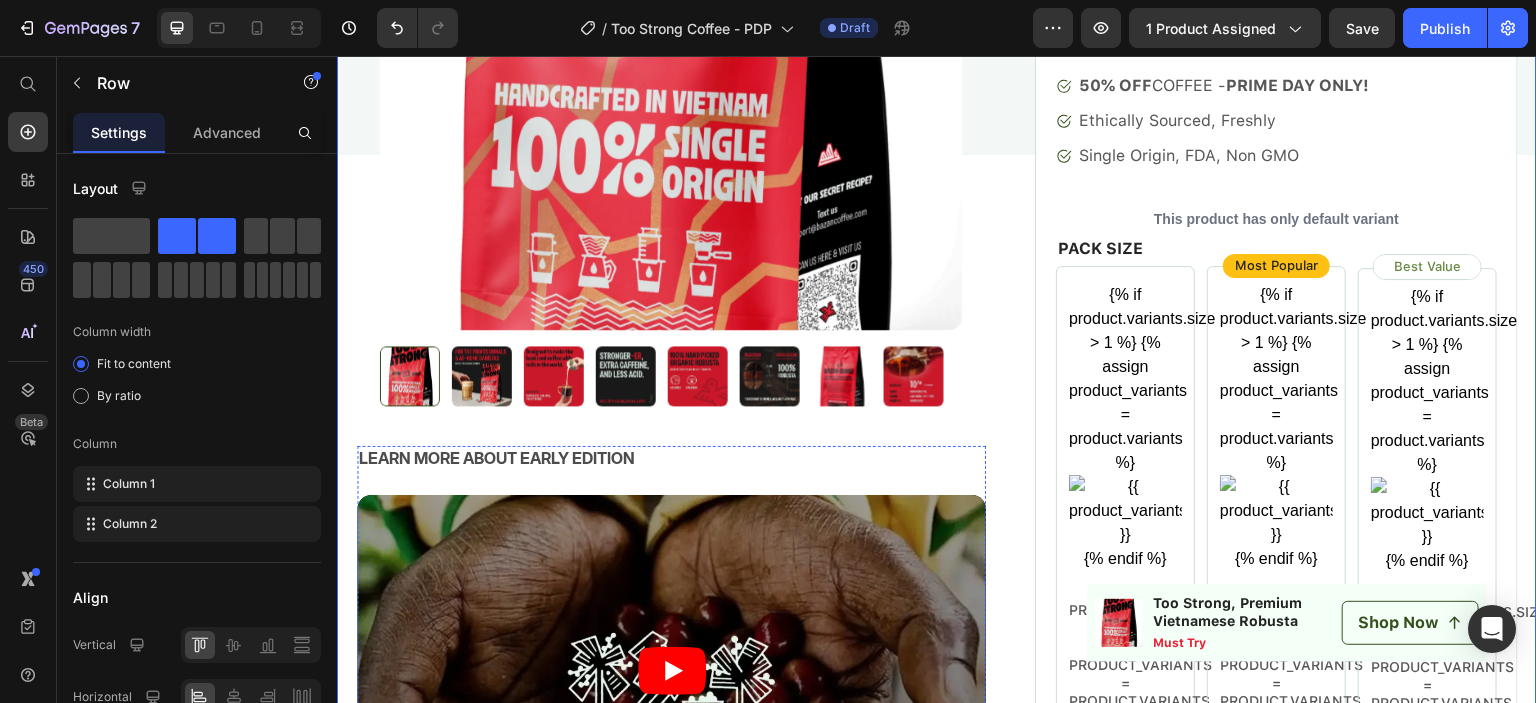 scroll, scrollTop: 0, scrollLeft: 0, axis: both 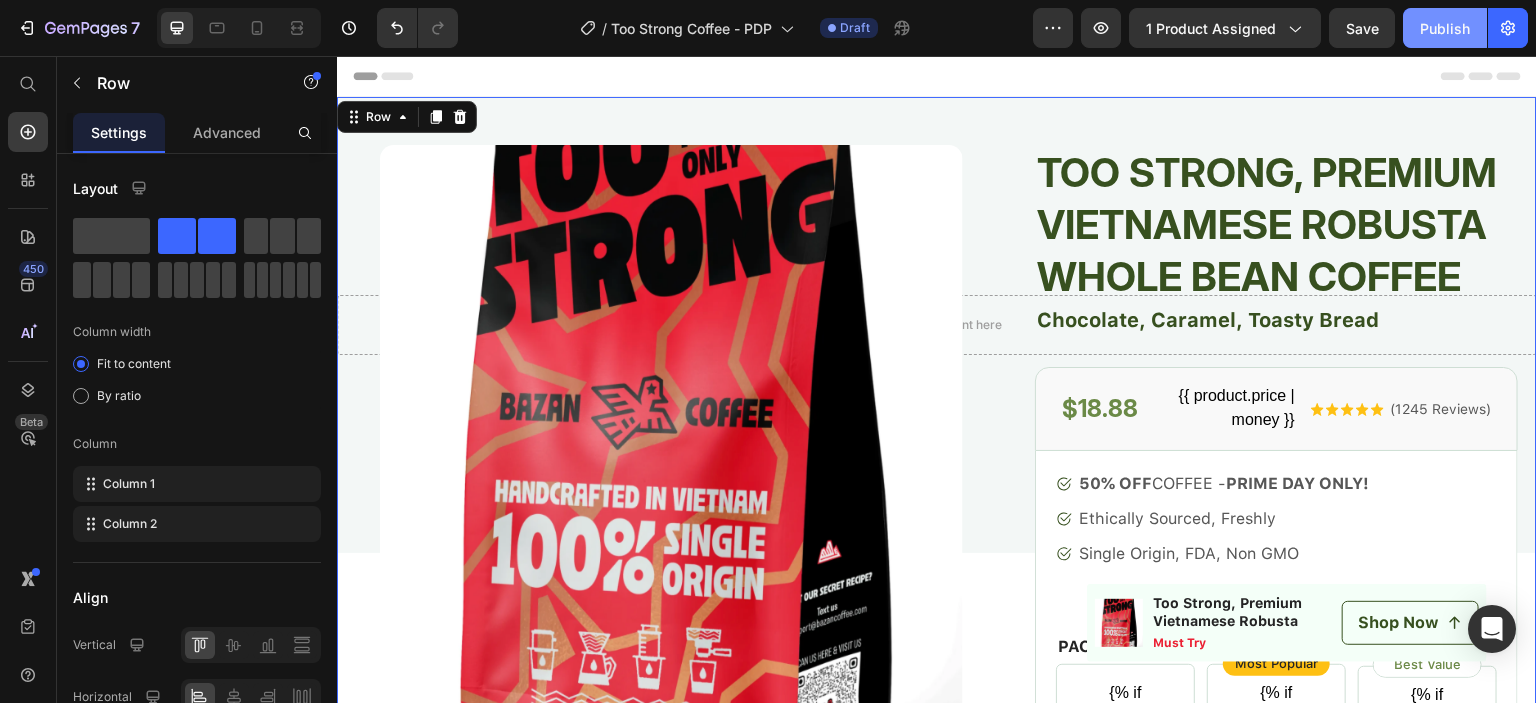 click on "Publish" at bounding box center [1445, 28] 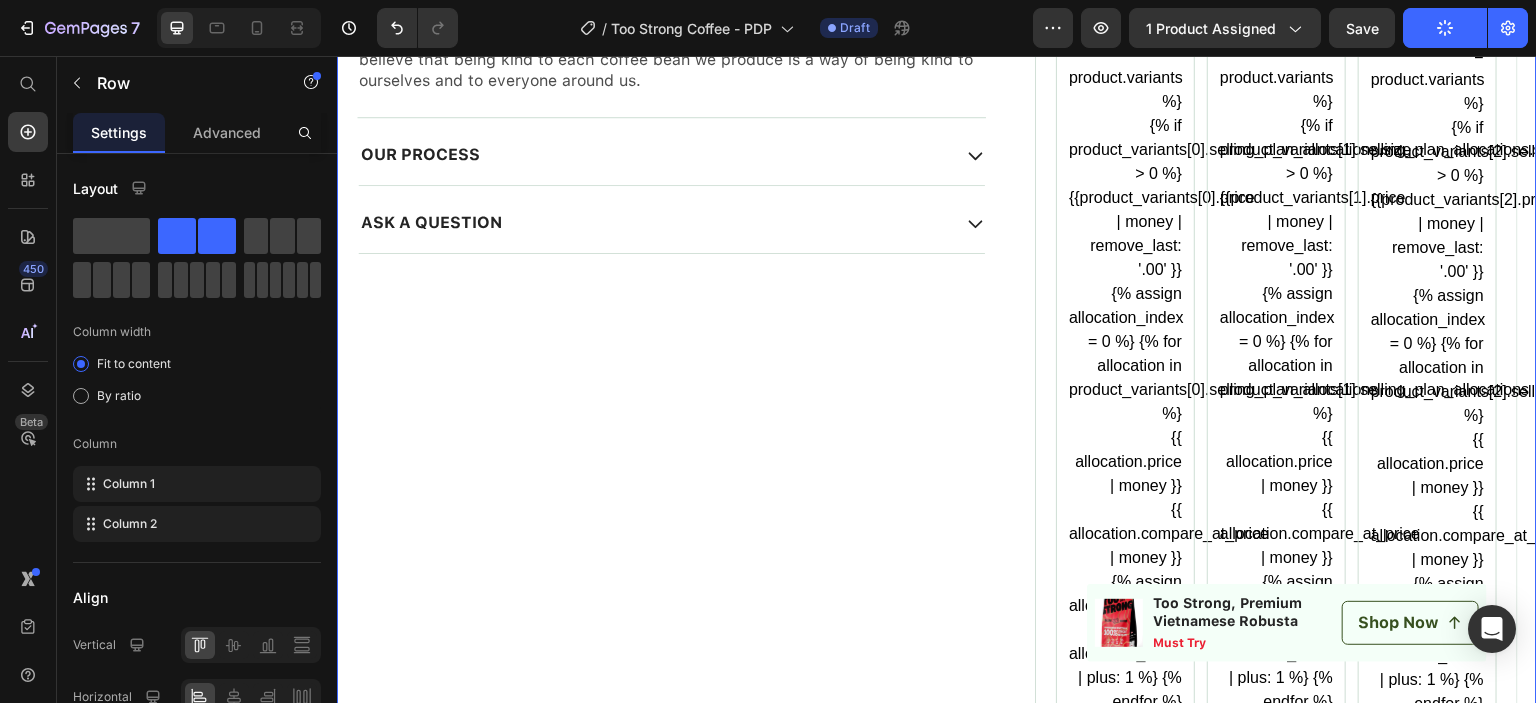 scroll, scrollTop: 1400, scrollLeft: 0, axis: vertical 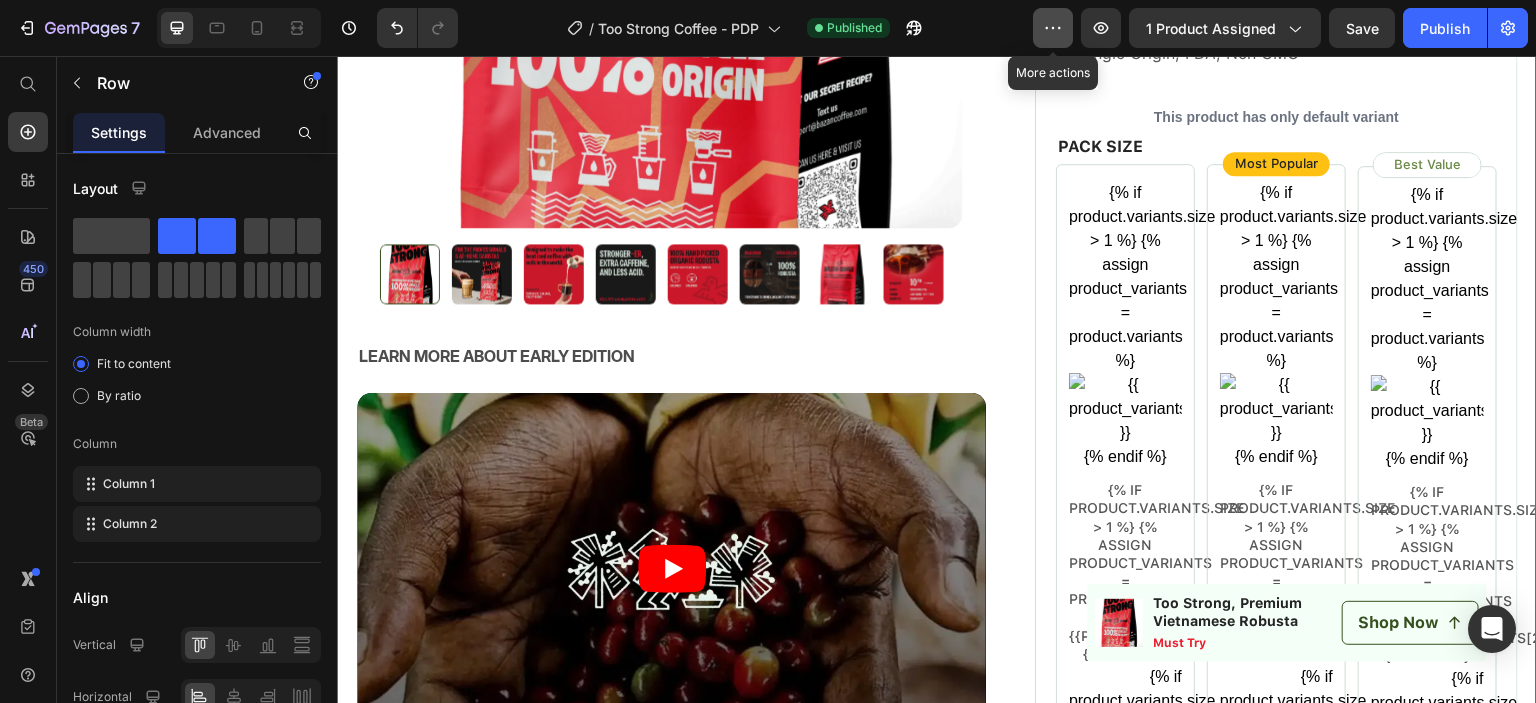 click 